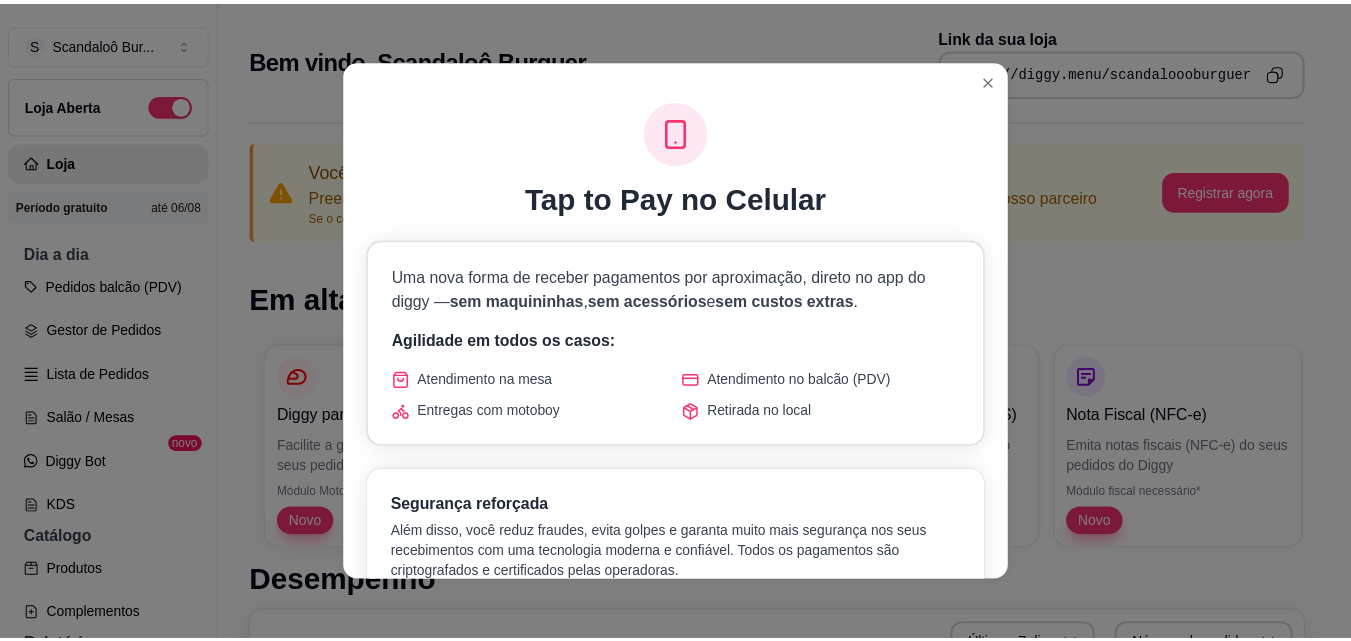 scroll, scrollTop: 0, scrollLeft: 0, axis: both 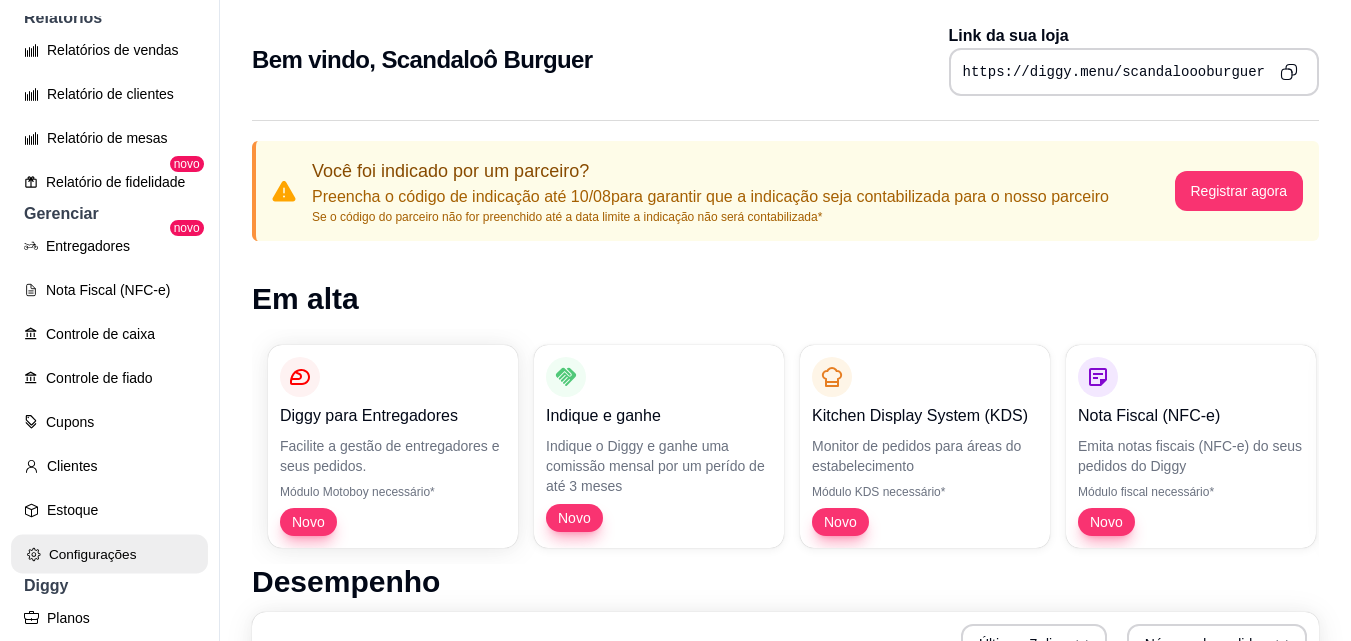click on "Configurações" at bounding box center [109, 554] 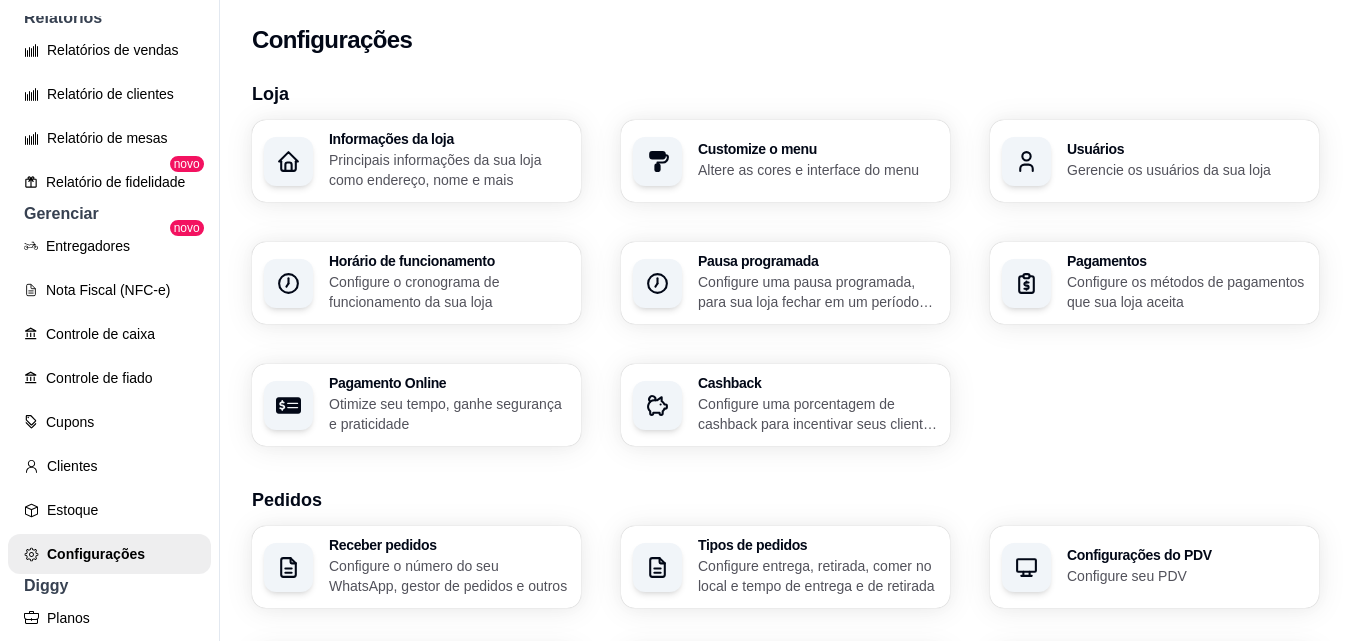 click on "Informações da loja Principais informações da sua loja como endereço, nome e mais Customize o menu Altere as cores e interface do menu Usuários Gerencie os usuários da sua loja Horário de funcionamento Configure o cronograma de funcionamento da sua loja Pausa programada Configure uma pausa programada, para sua loja fechar em um período específico Pagamentos Configure os métodos de pagamentos que sua loja aceita Pagamento Online Otimize seu tempo, ganhe segurança e praticidade Cashback Configure uma porcentagem de cashback para incentivar seus clientes a comprarem em sua loja" at bounding box center (785, 283) 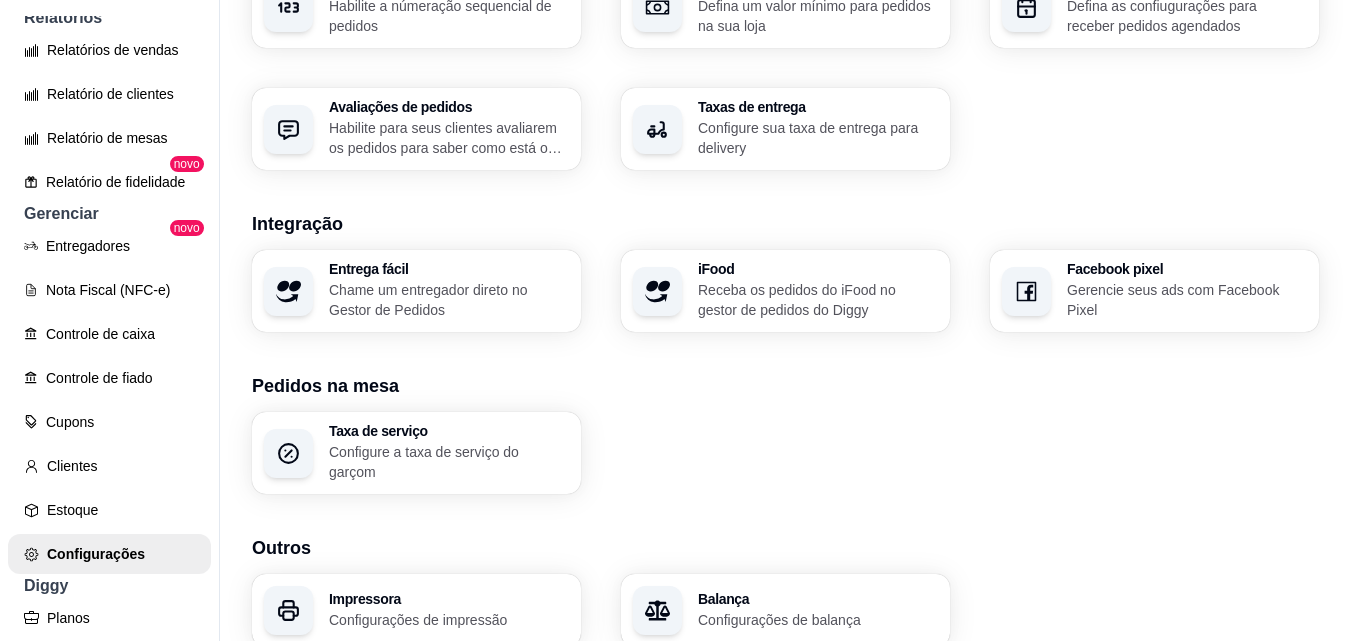 scroll, scrollTop: 776, scrollLeft: 0, axis: vertical 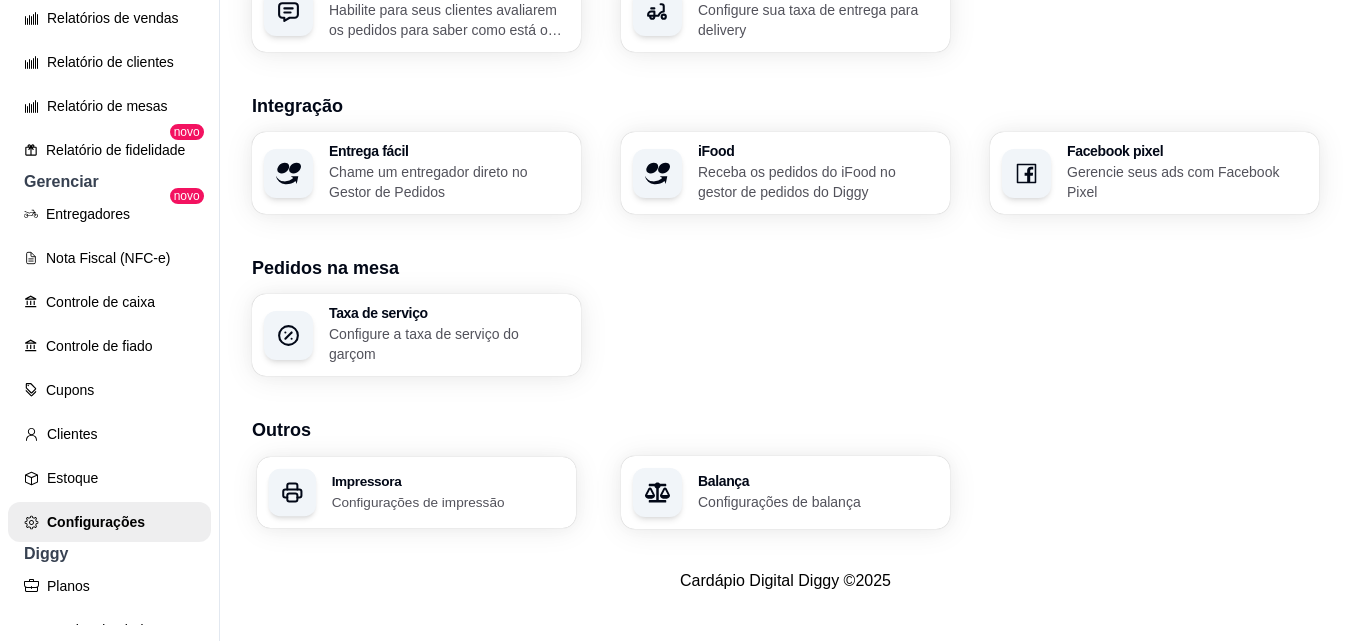 click on "Impressora Configurações de impressão" at bounding box center [416, 492] 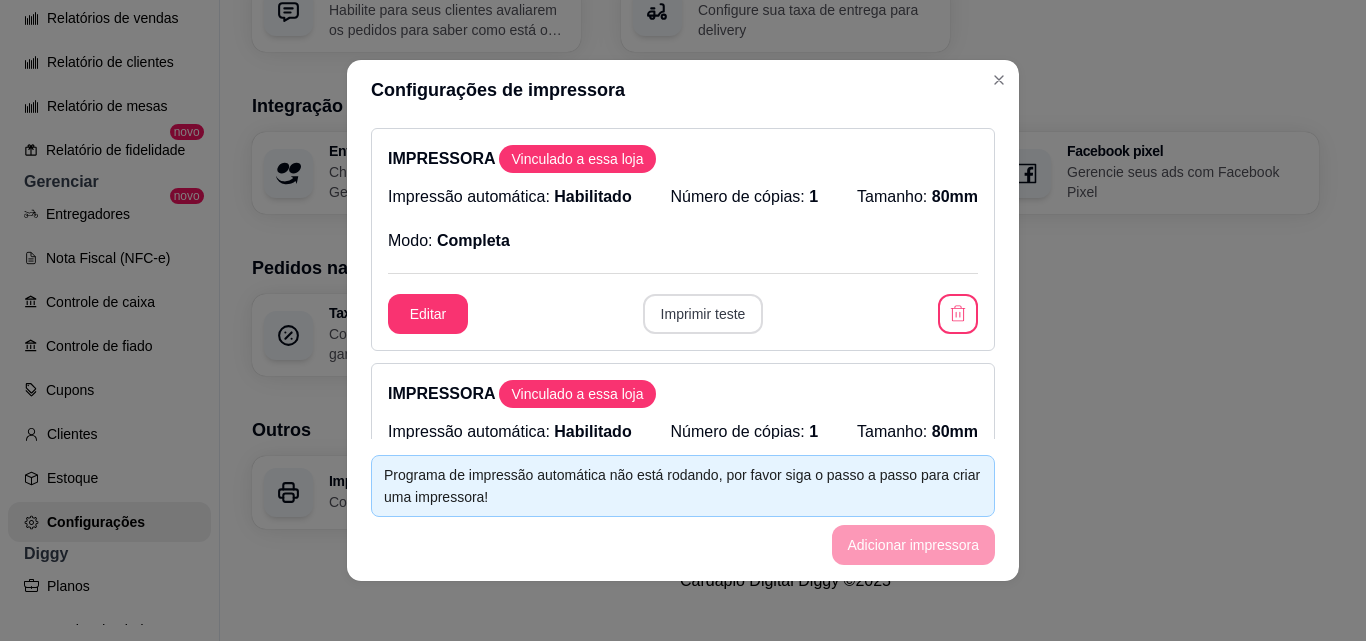 click on "Imprimir teste" at bounding box center (703, 314) 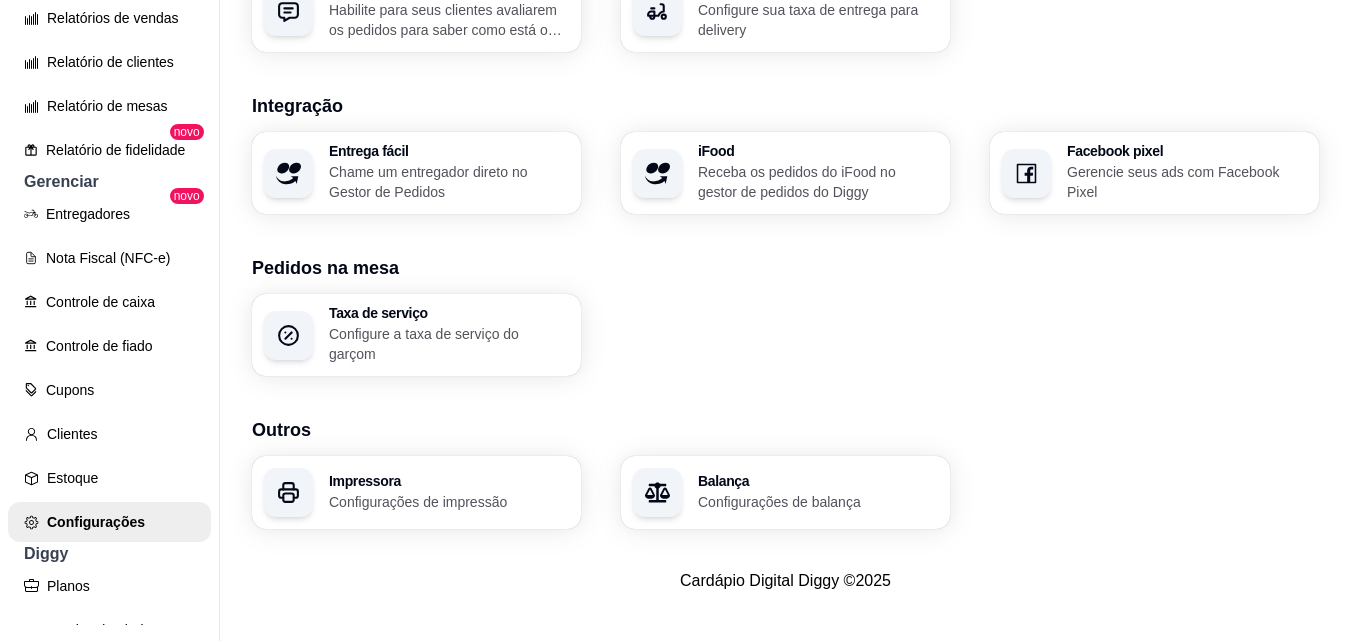 scroll, scrollTop: 773, scrollLeft: 0, axis: vertical 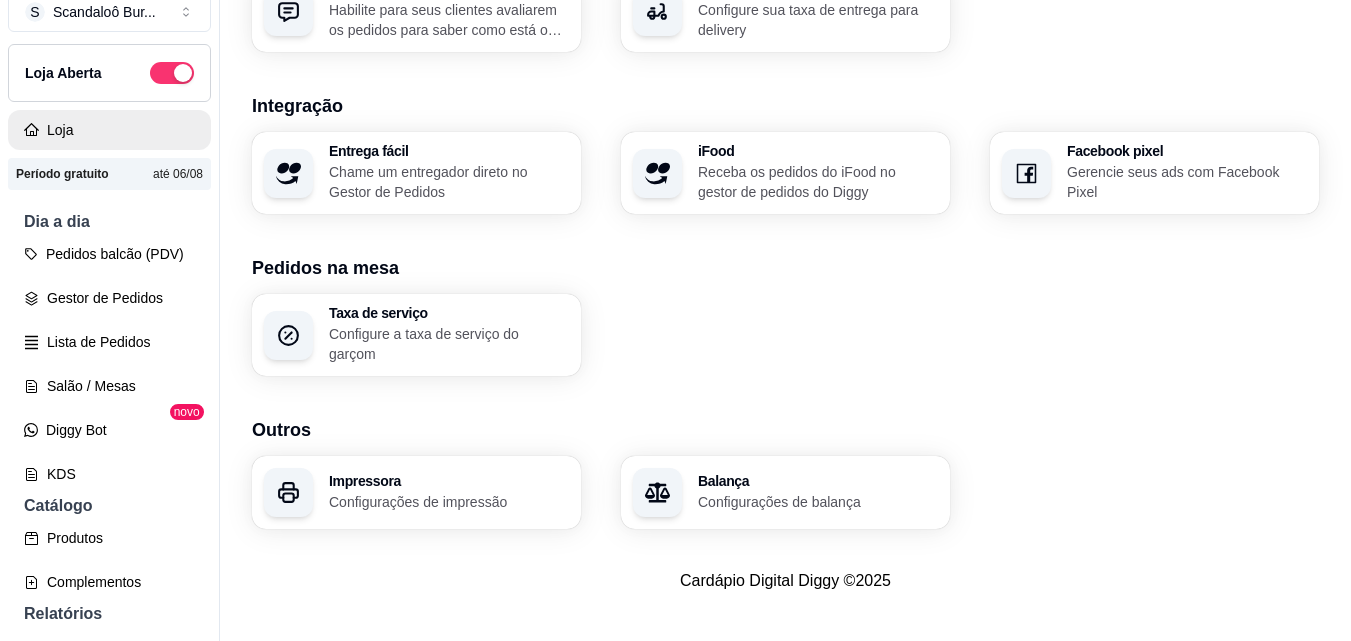 click on "Loja" at bounding box center (109, 130) 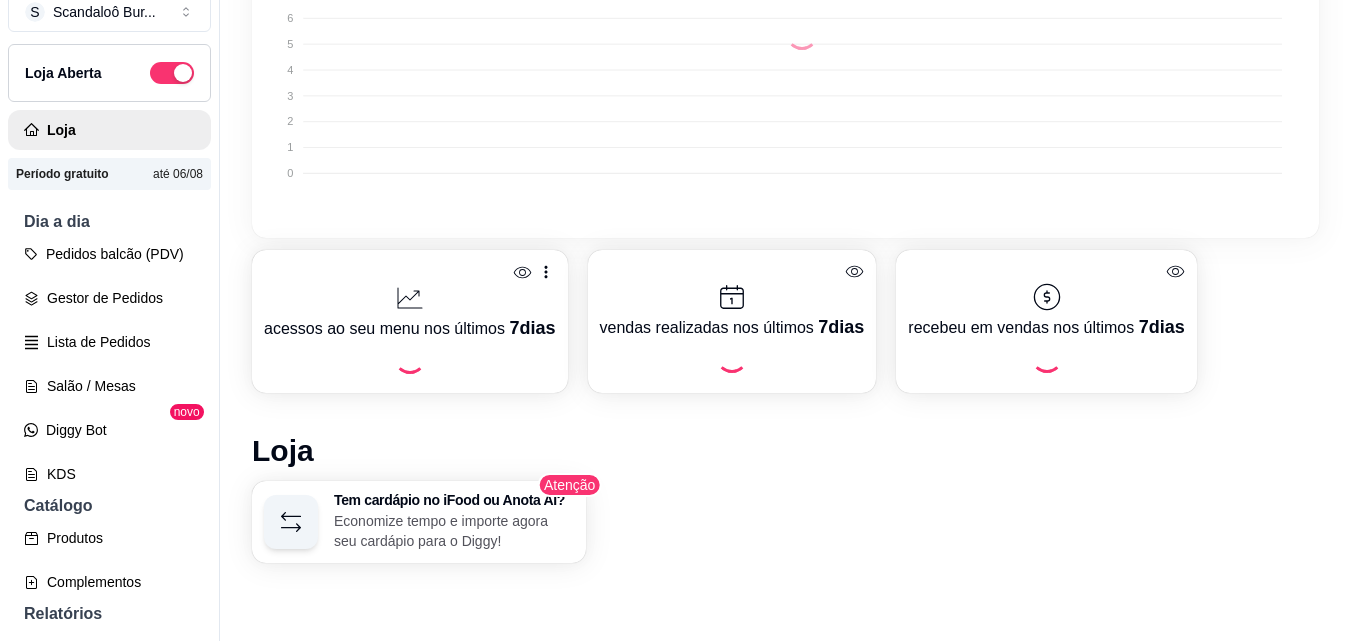 scroll, scrollTop: 0, scrollLeft: 0, axis: both 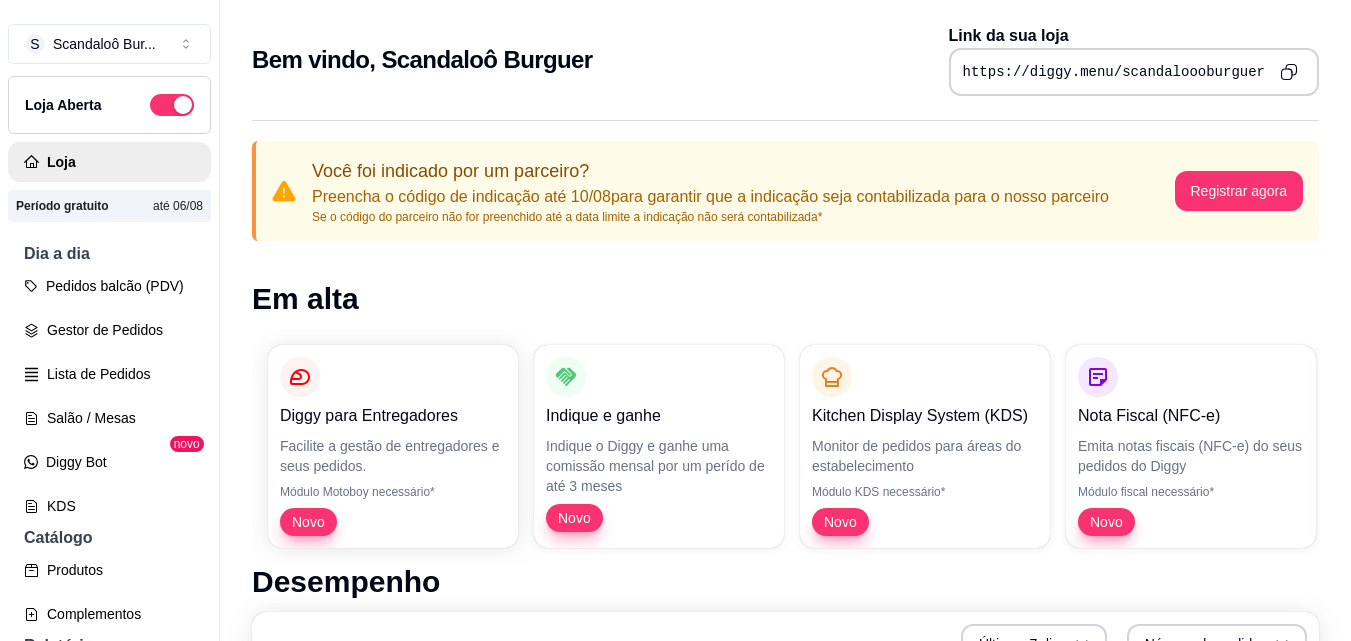 click on "Em alta" at bounding box center (785, 299) 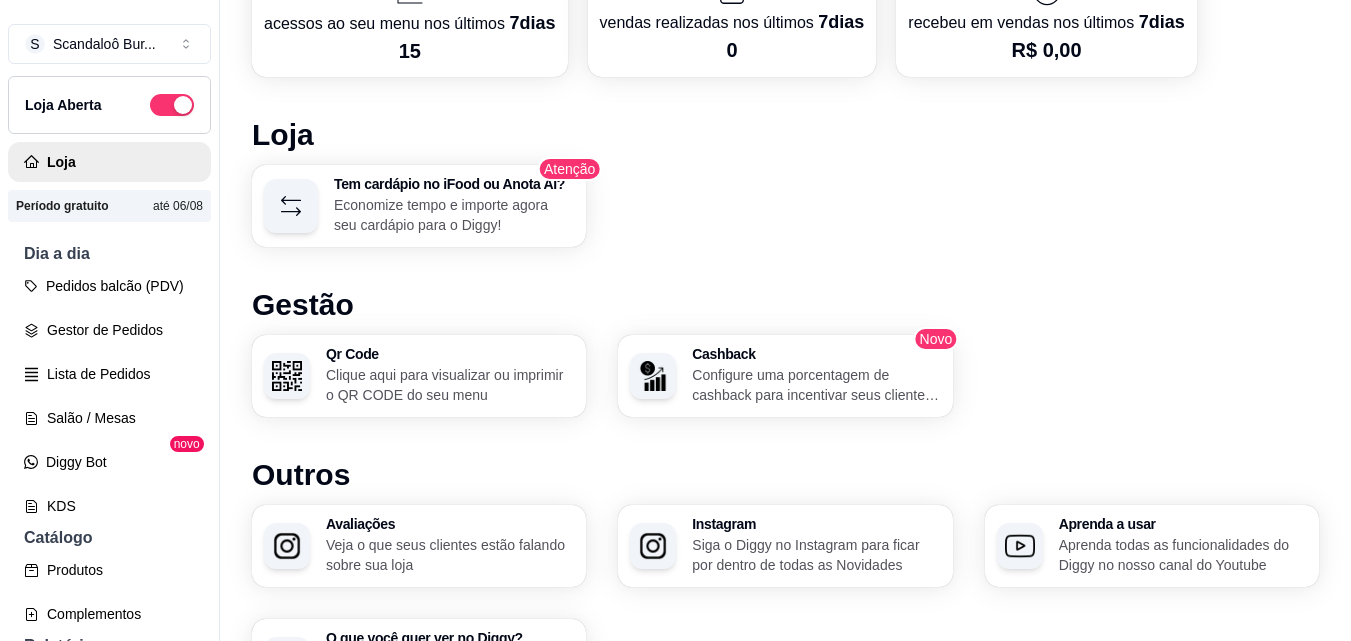 scroll, scrollTop: 1160, scrollLeft: 0, axis: vertical 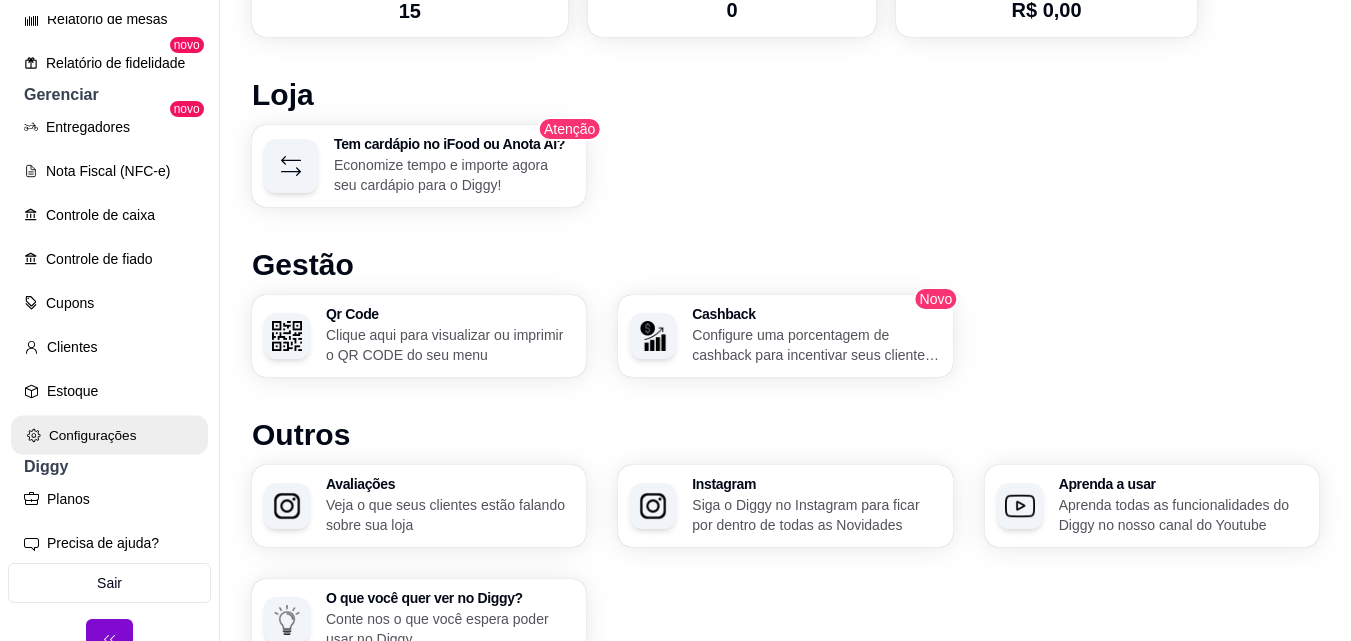 click on "Configurações" at bounding box center [109, 435] 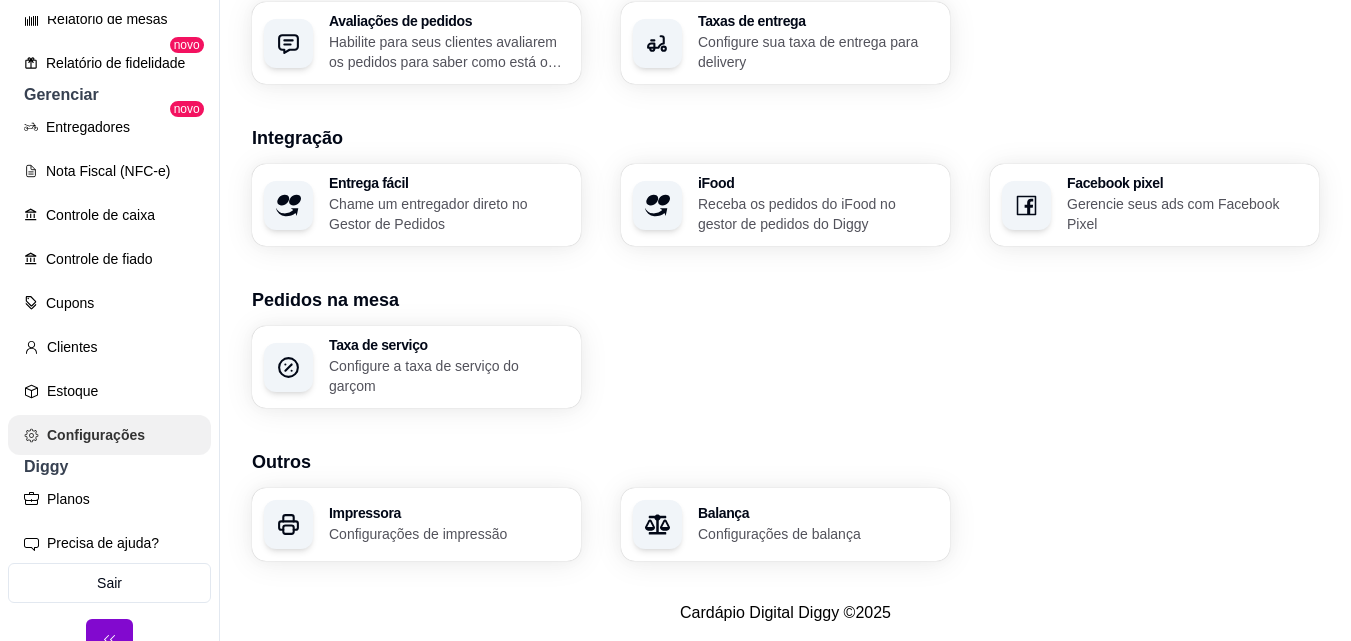 scroll, scrollTop: 0, scrollLeft: 0, axis: both 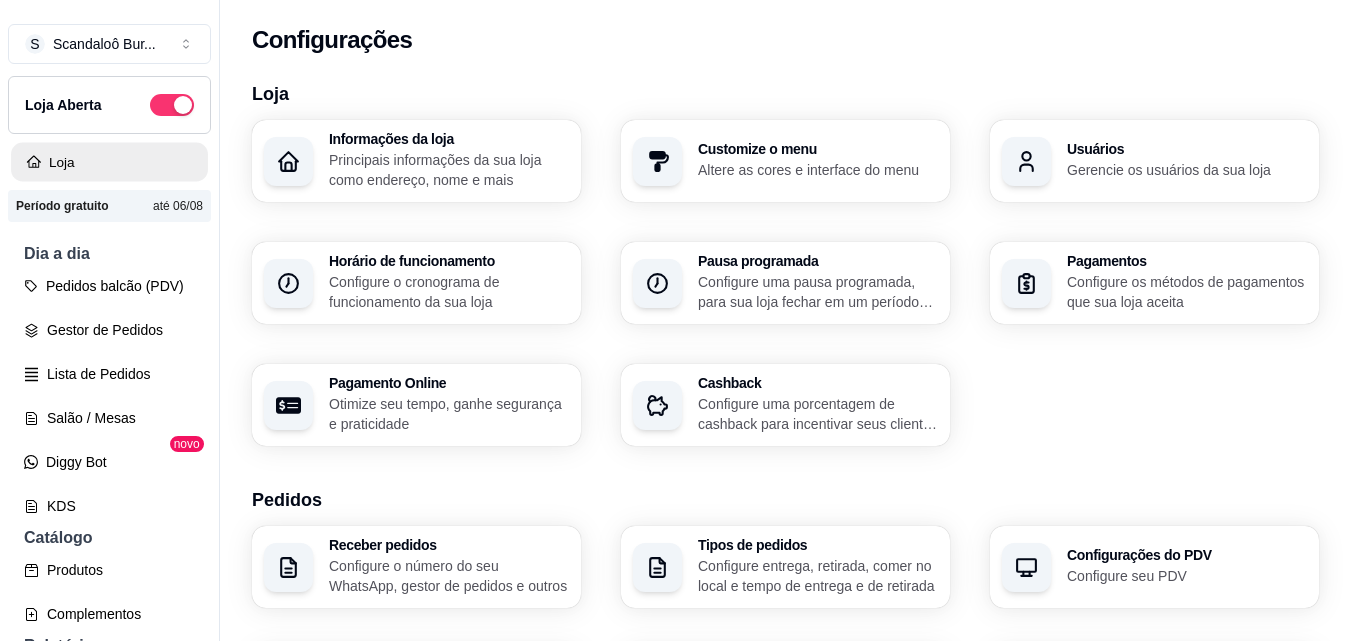 click on "Loja" at bounding box center [109, 162] 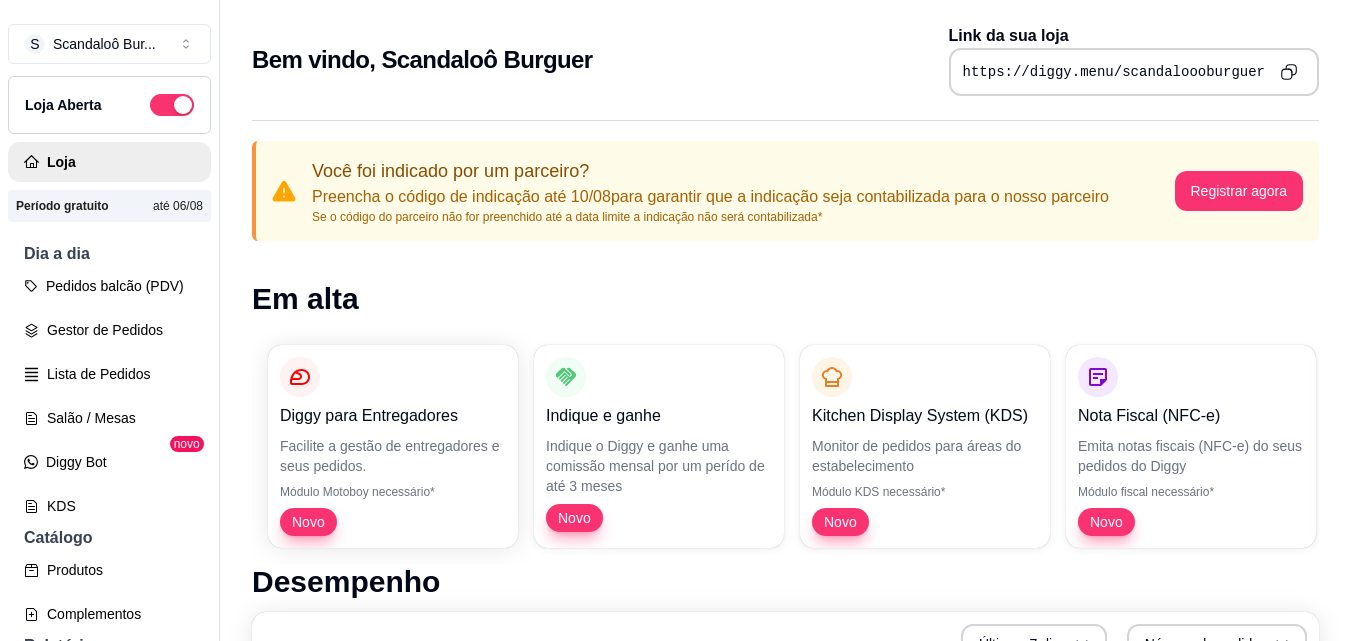 click 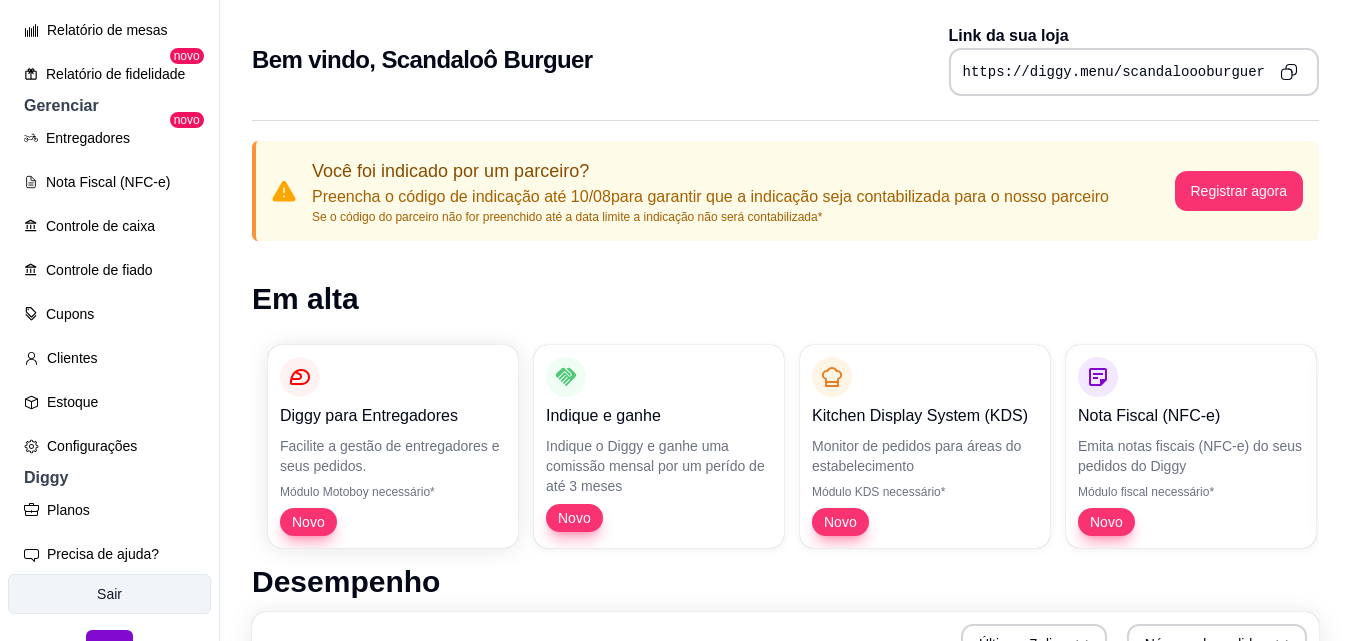 scroll, scrollTop: 738, scrollLeft: 0, axis: vertical 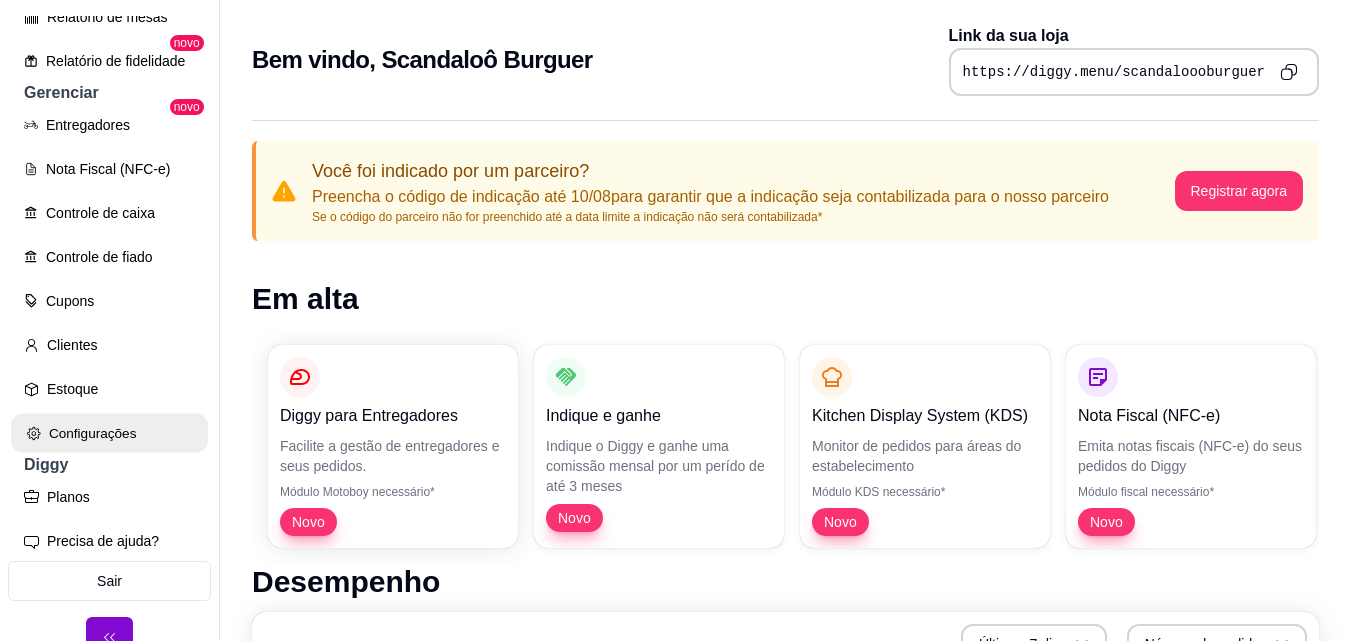 click on "Configurações" at bounding box center (109, 433) 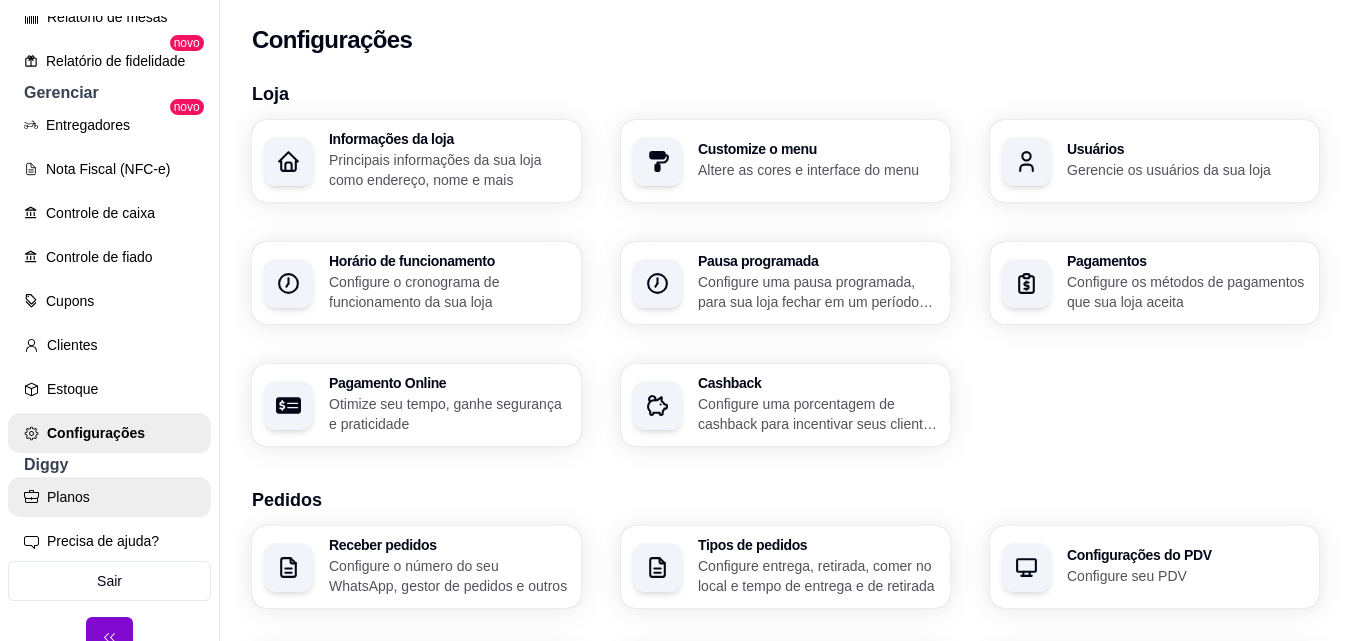 click on "Planos" at bounding box center [109, 497] 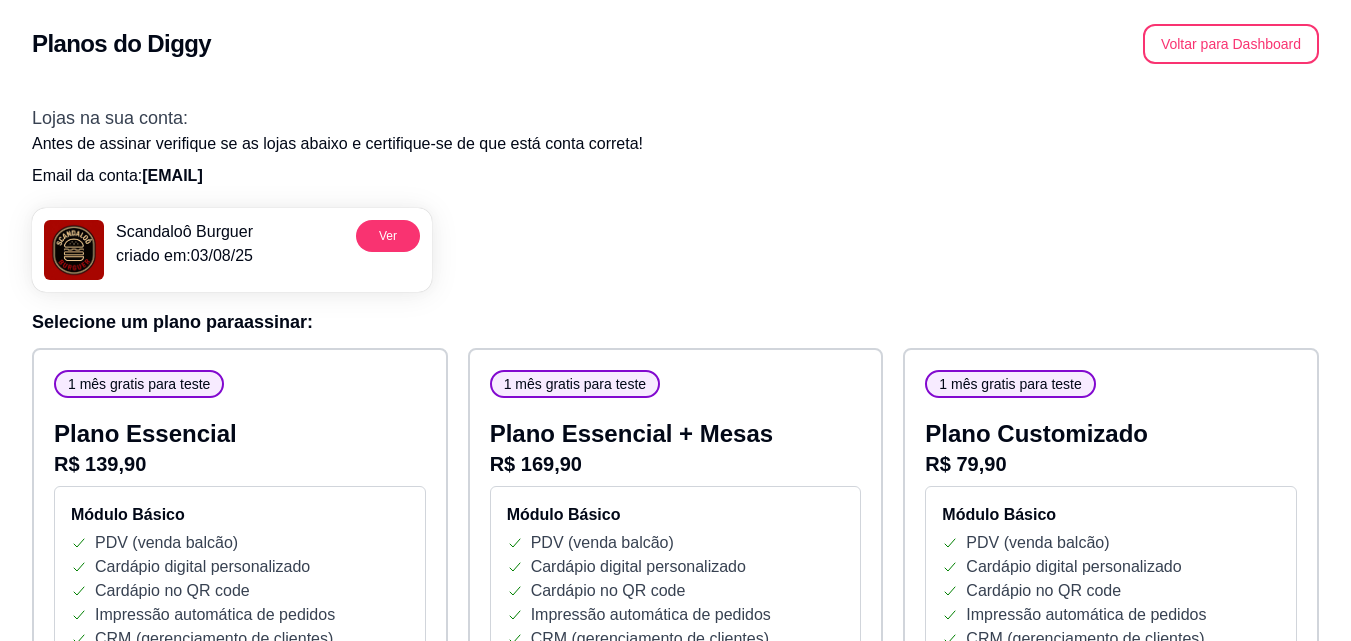 click on "Scandaloô Burguer criado em:  03/08/25 Ver" at bounding box center [675, 242] 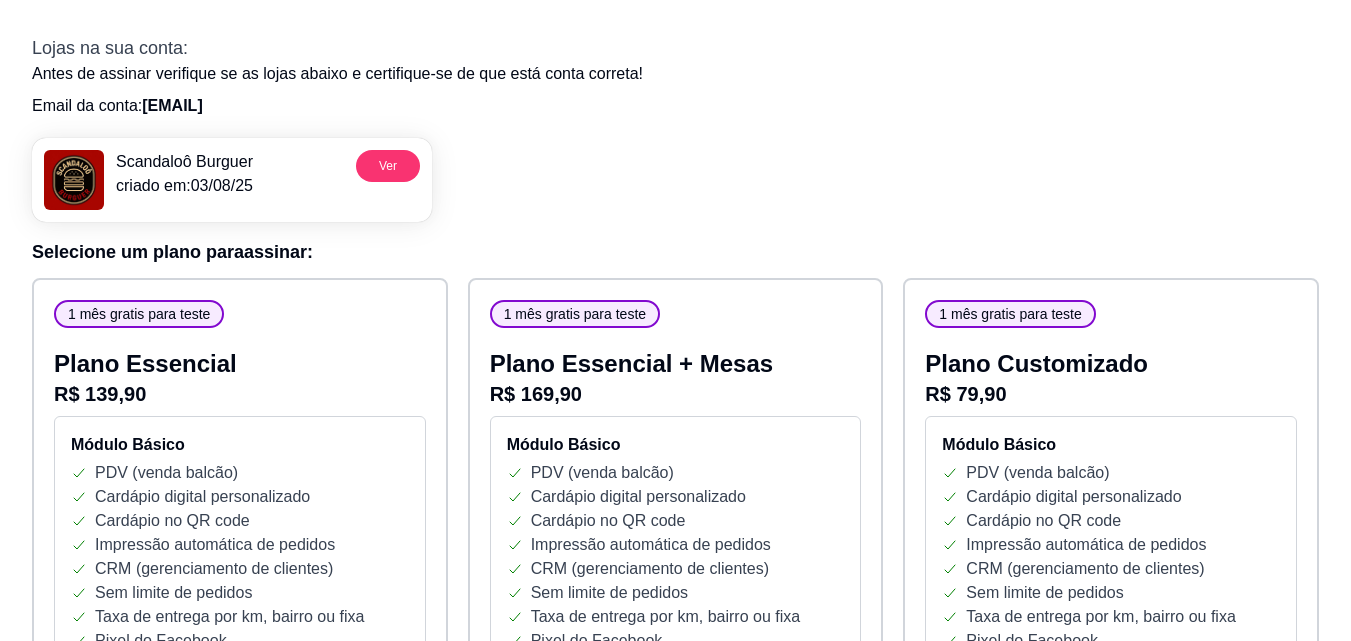 scroll, scrollTop: 0, scrollLeft: 0, axis: both 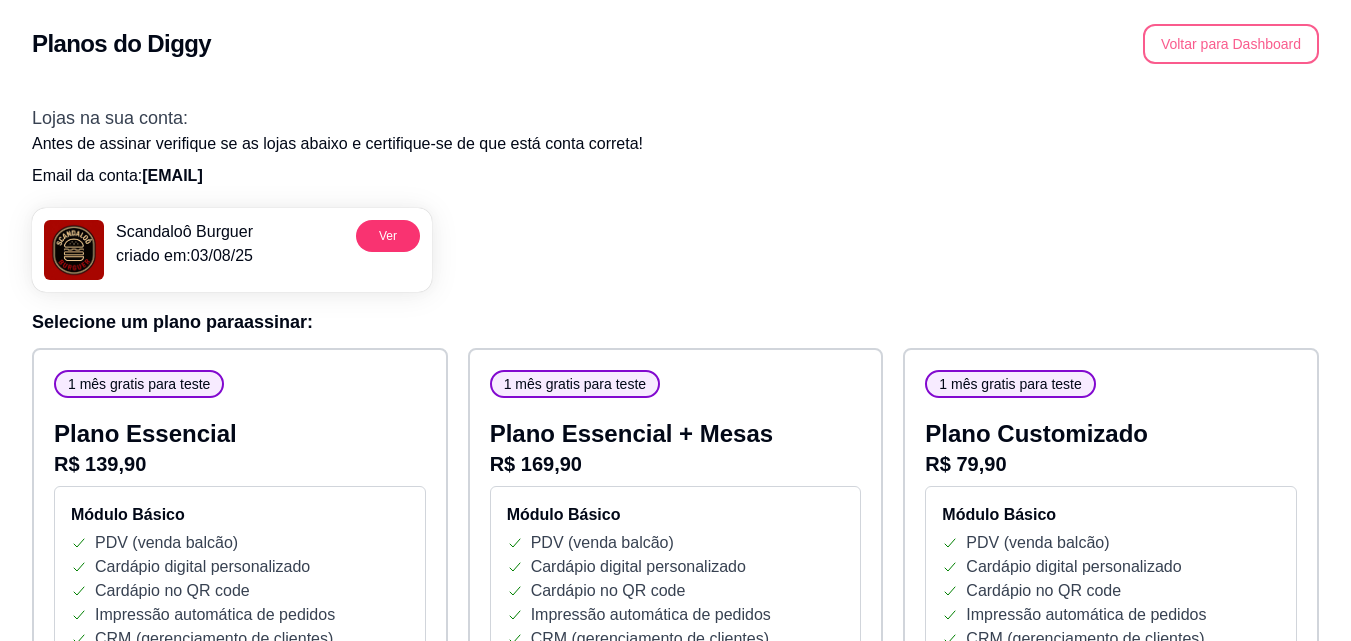 click on "Voltar para Dashboard" at bounding box center [1231, 44] 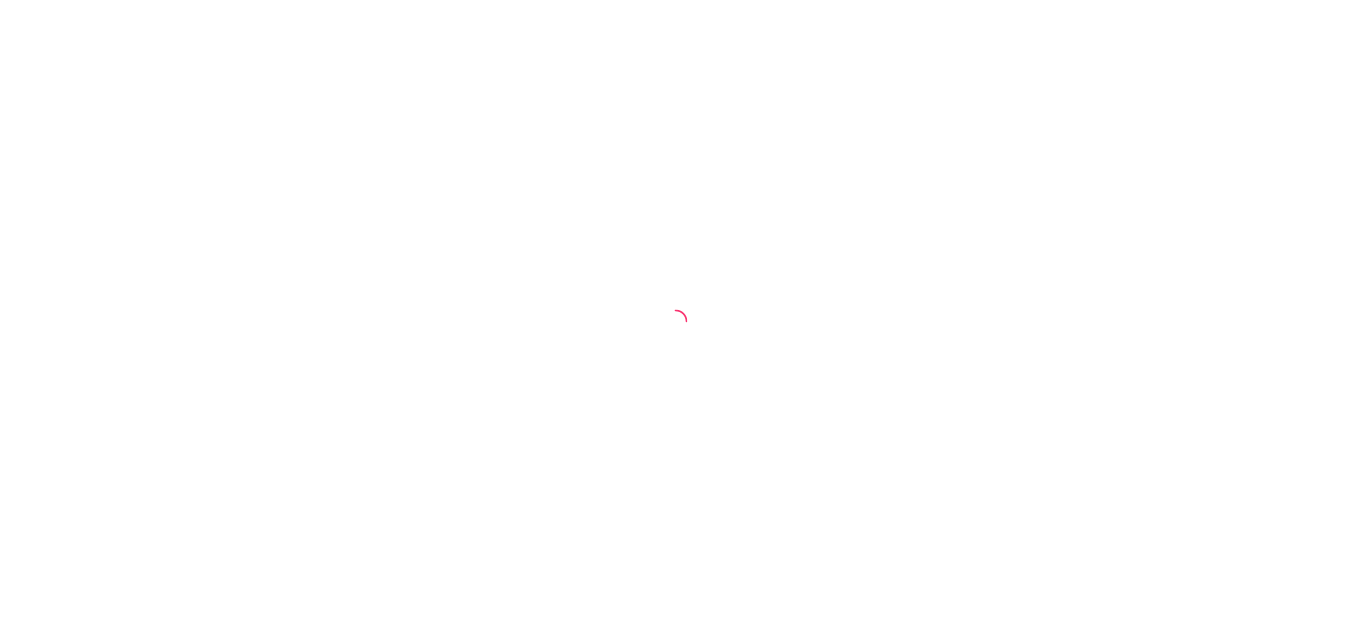 scroll, scrollTop: 0, scrollLeft: 0, axis: both 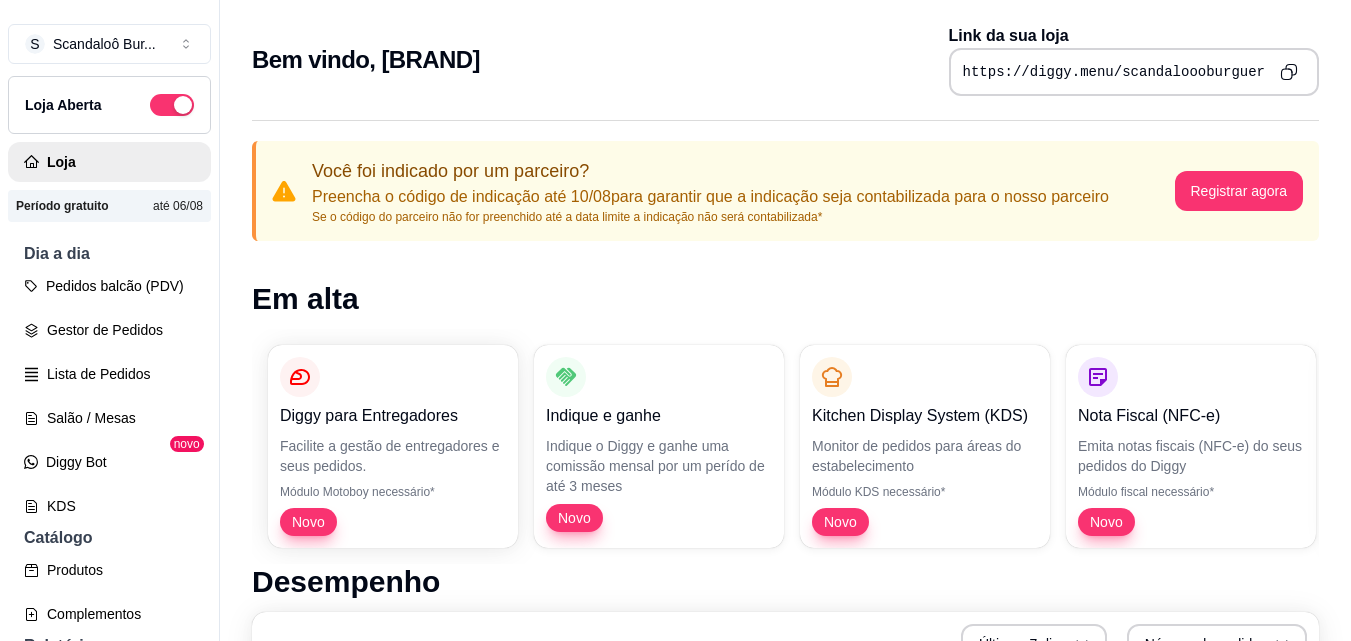 click on "Bem vindo, Scandaloô Burguer Link da sua loja https://diggy.menu/scandaloooburguer" at bounding box center [785, 60] 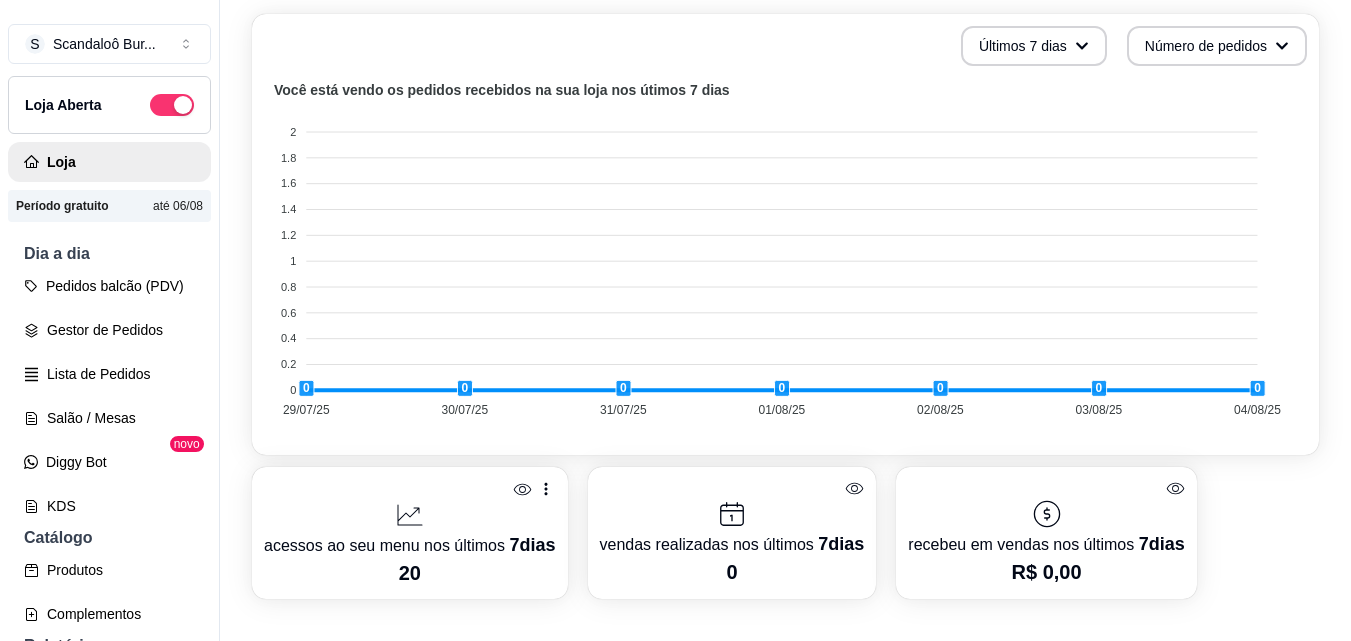 scroll, scrollTop: 560, scrollLeft: 0, axis: vertical 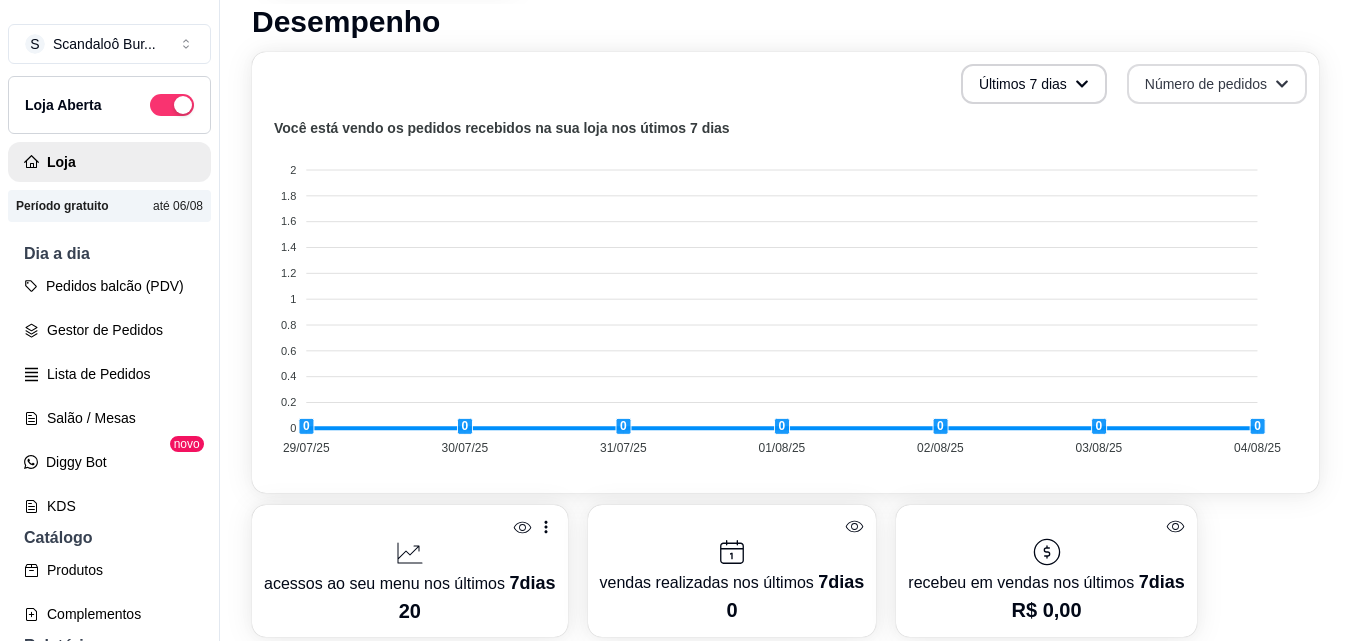click on "Número de pedidos" at bounding box center (1217, 84) 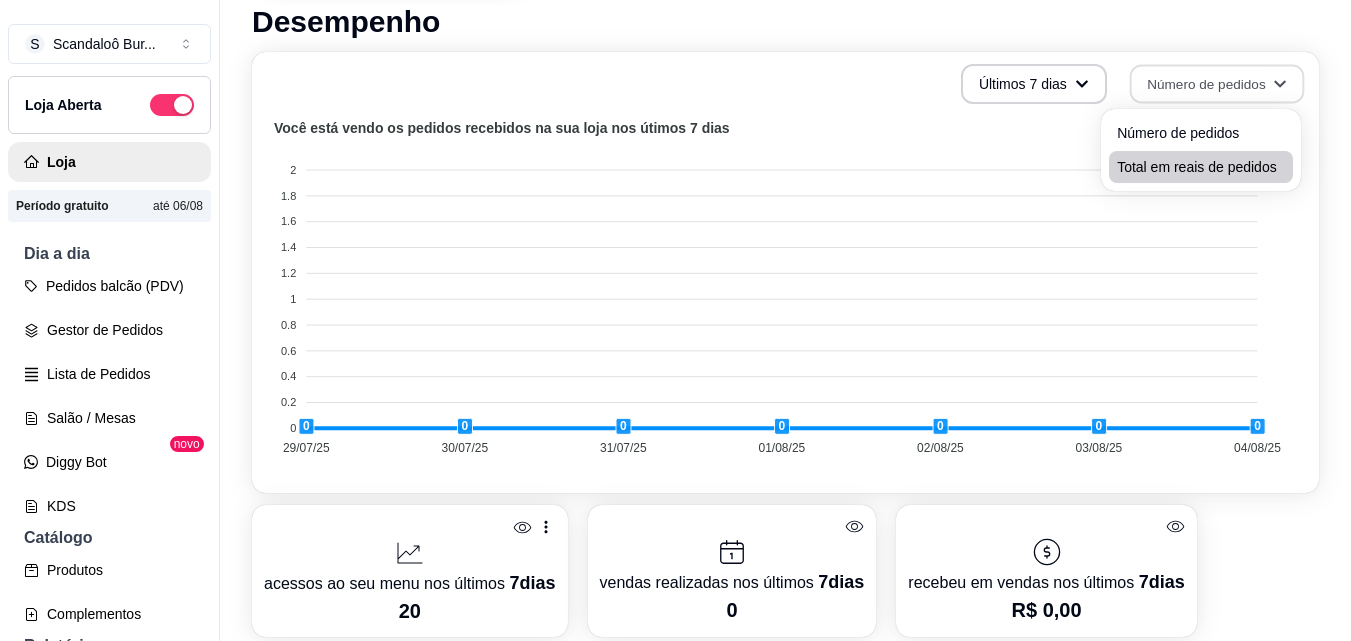 click on "Total em reais de pedidos" at bounding box center (1201, 167) 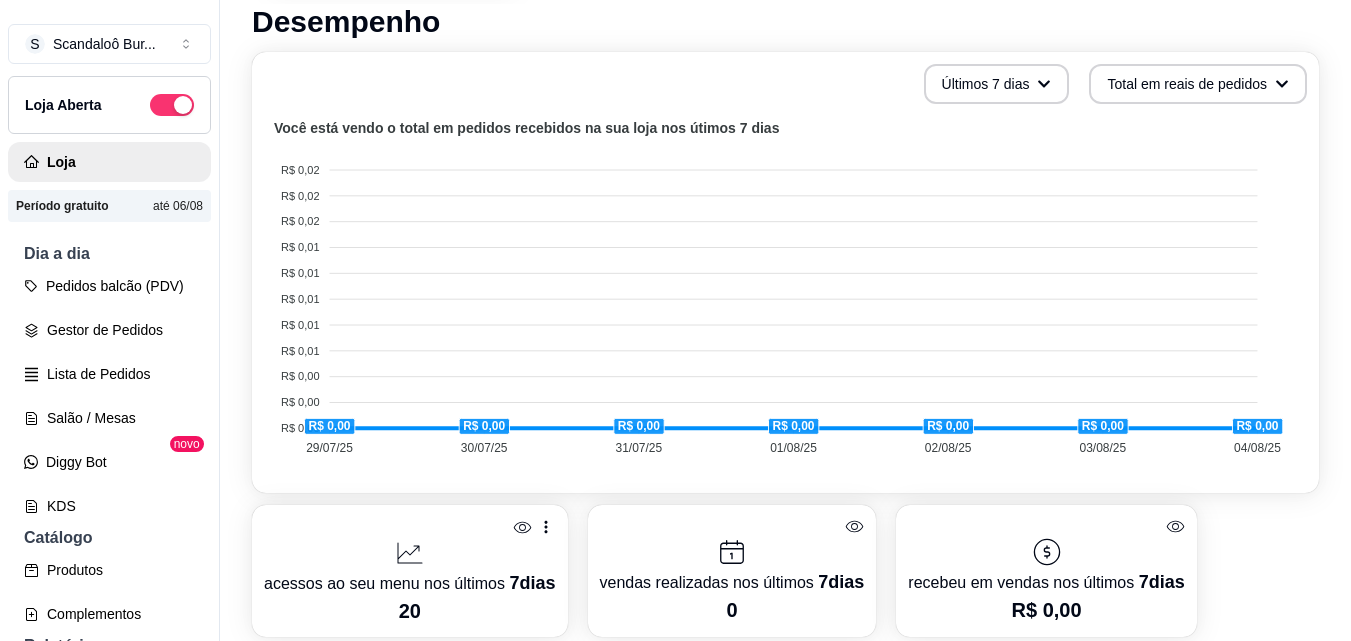 click on "Últimos 7 dias Total em reais de pedidos" at bounding box center [785, 84] 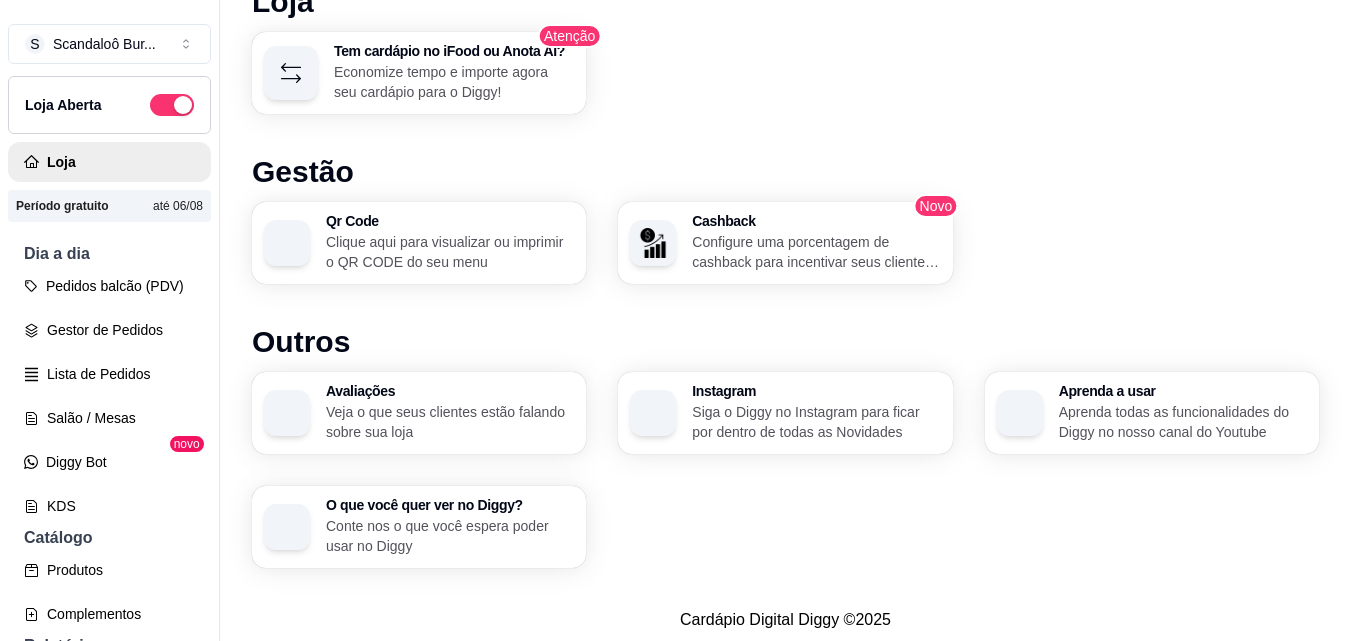 scroll, scrollTop: 1274, scrollLeft: 0, axis: vertical 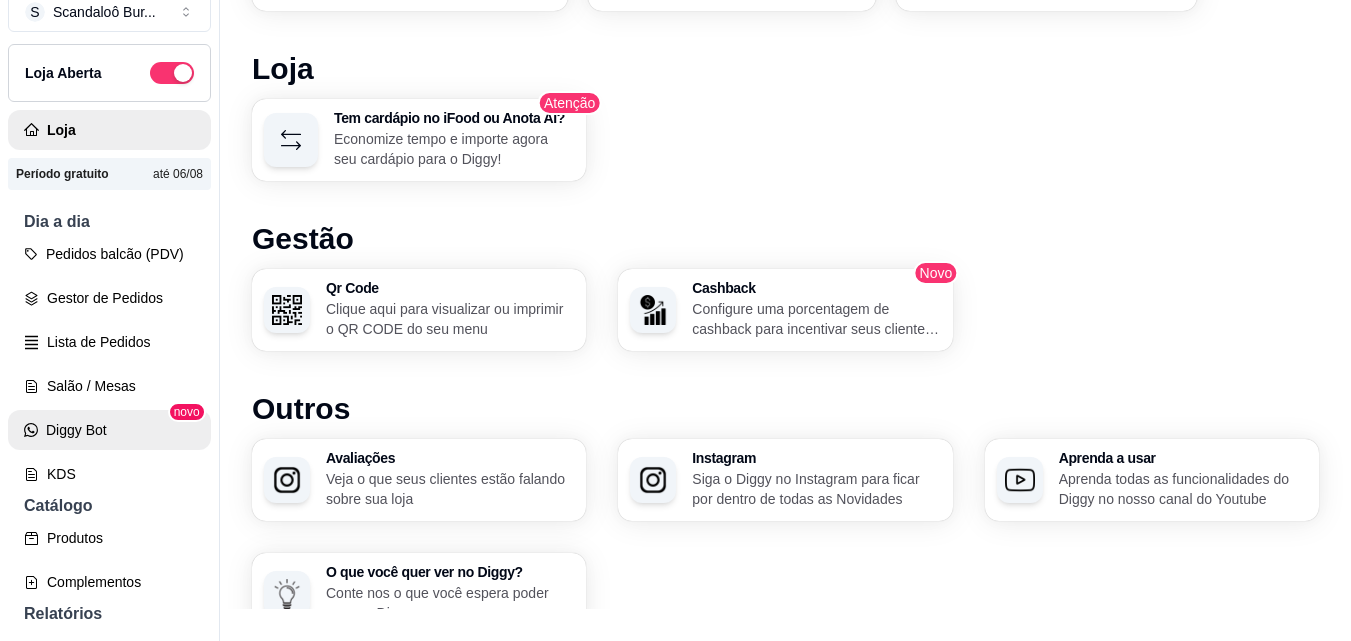click on "Diggy Bot" at bounding box center [109, 430] 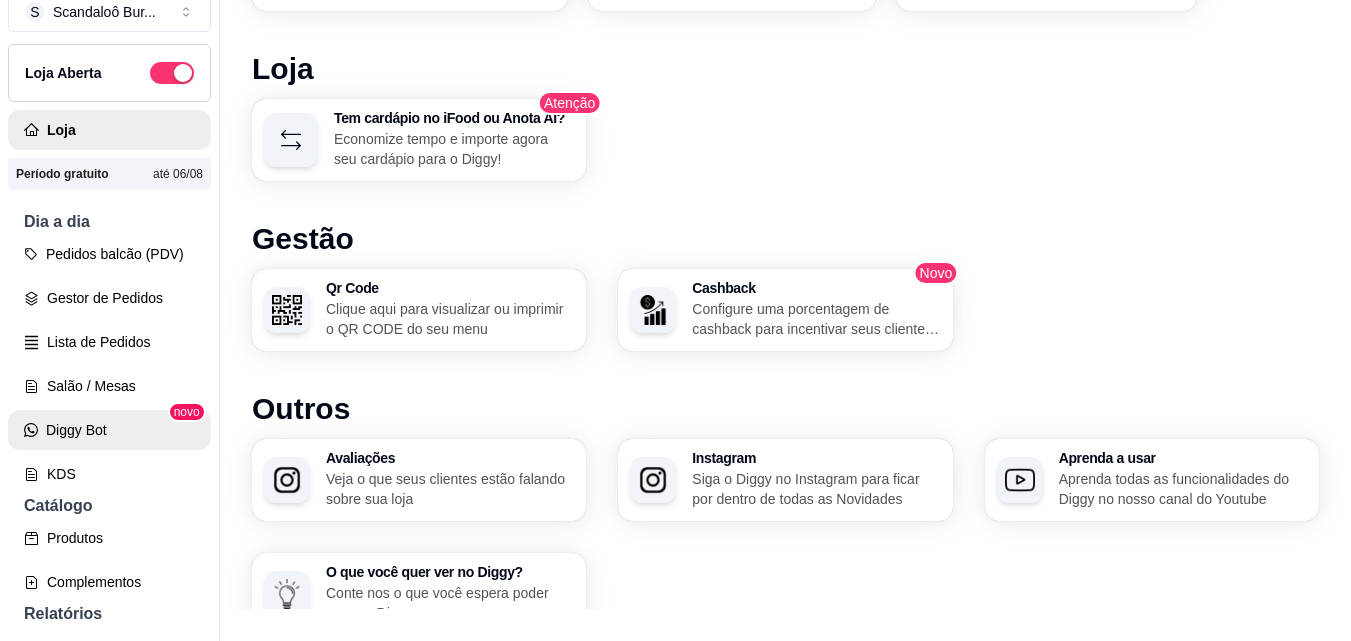 scroll, scrollTop: 0, scrollLeft: 0, axis: both 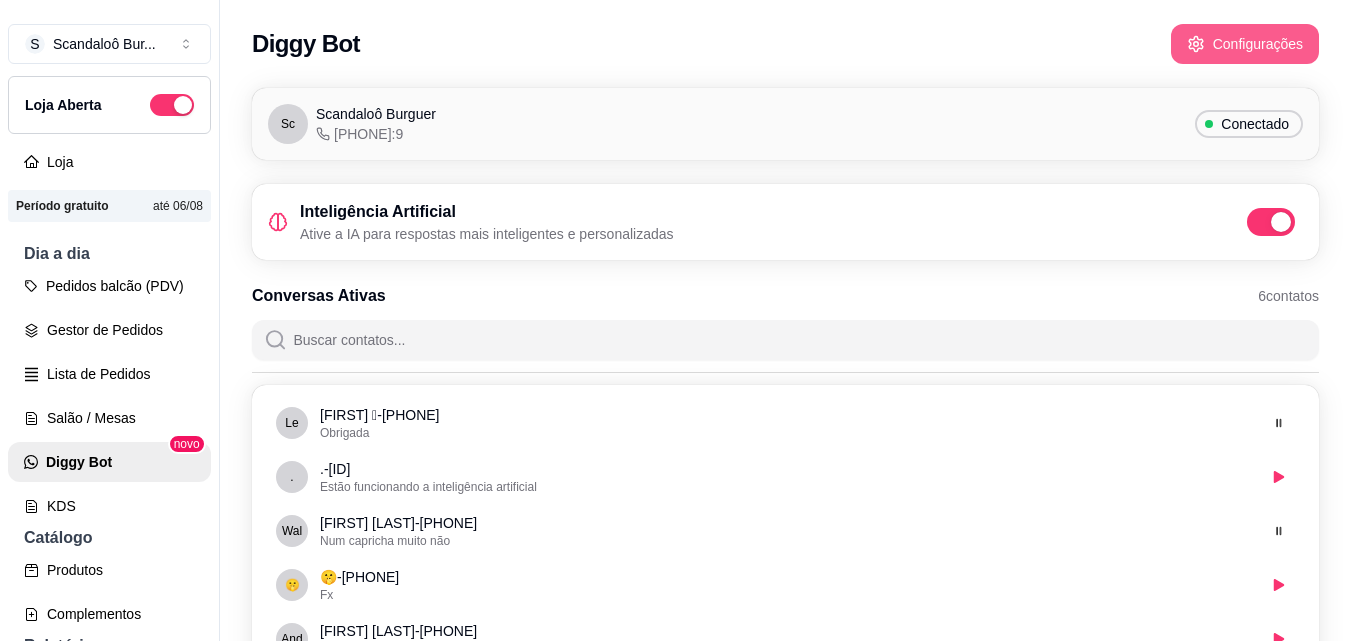 click on "Configurações" at bounding box center (1245, 44) 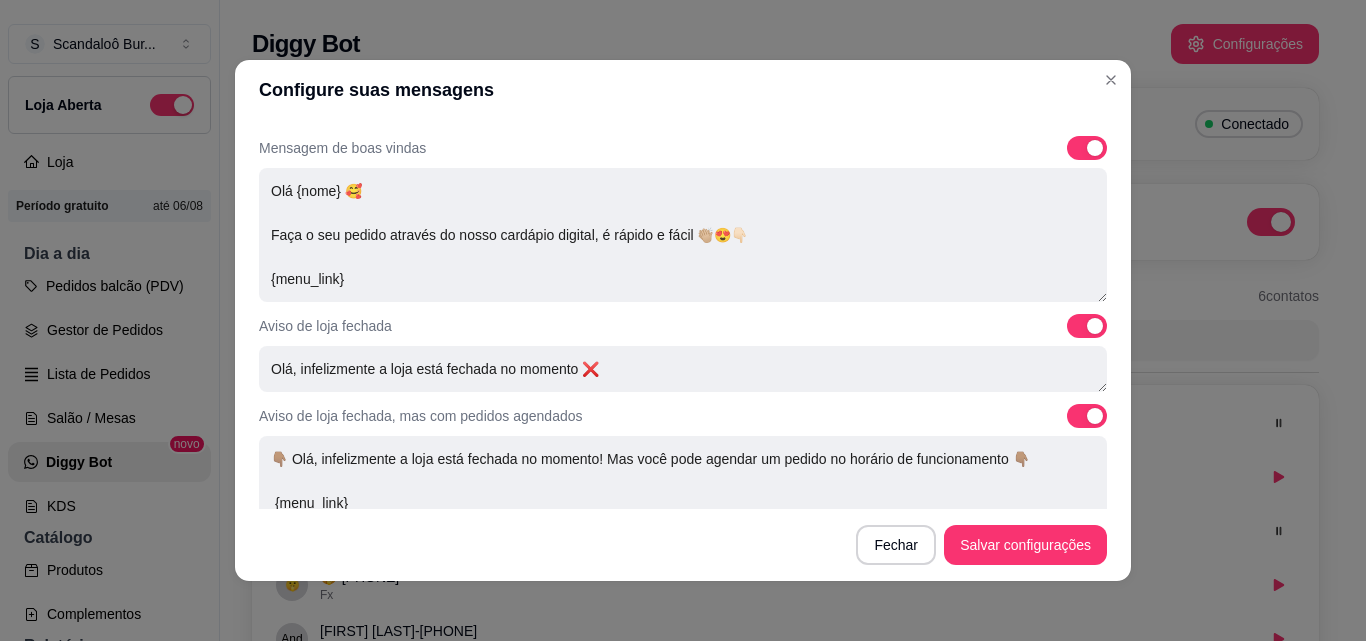 scroll, scrollTop: 121, scrollLeft: 0, axis: vertical 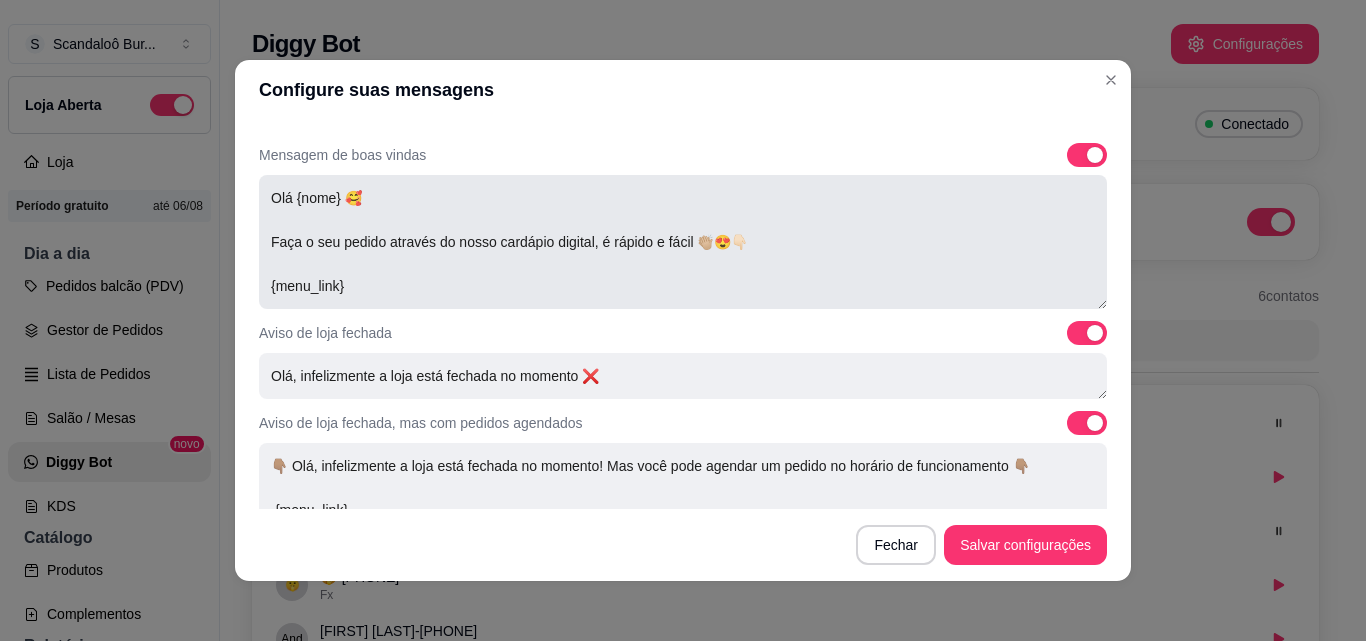 click on "Olá {nome} 🥰
Faça o seu pedido através do nosso cardápio digital, é rápido e fácil 👏🏼😍👇🏻
{menu_link}" at bounding box center [683, 242] 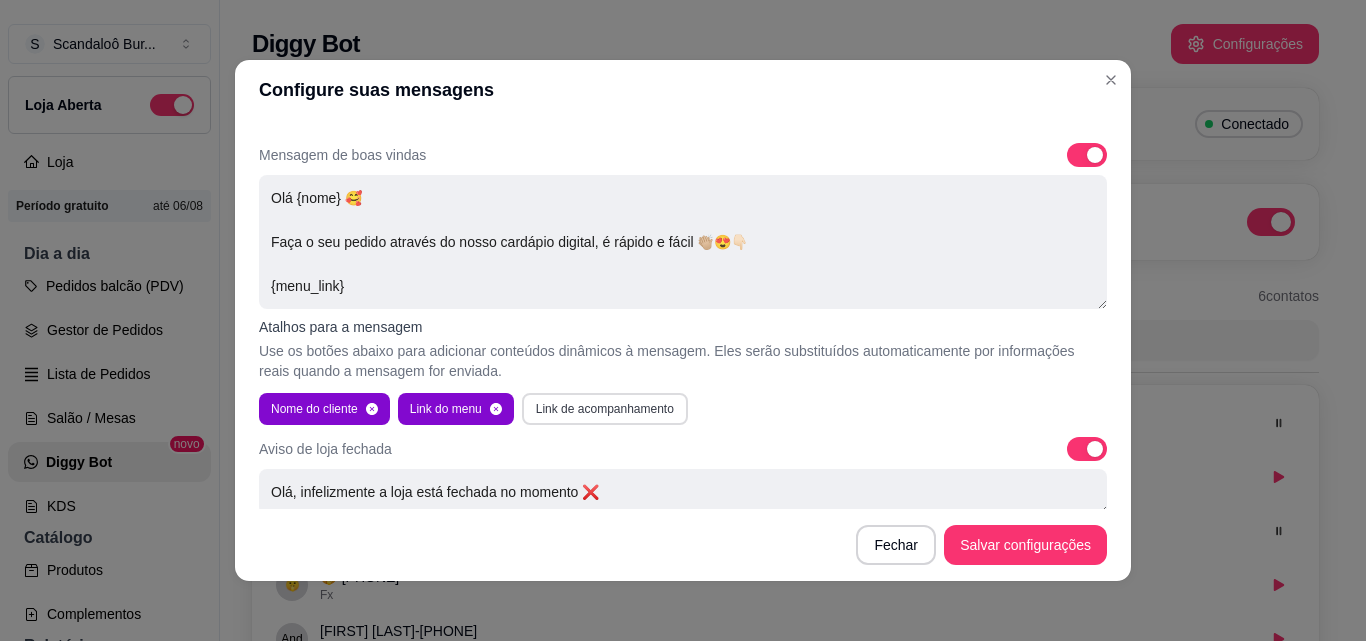 click on "Link de acompanhamento" at bounding box center (605, 409) 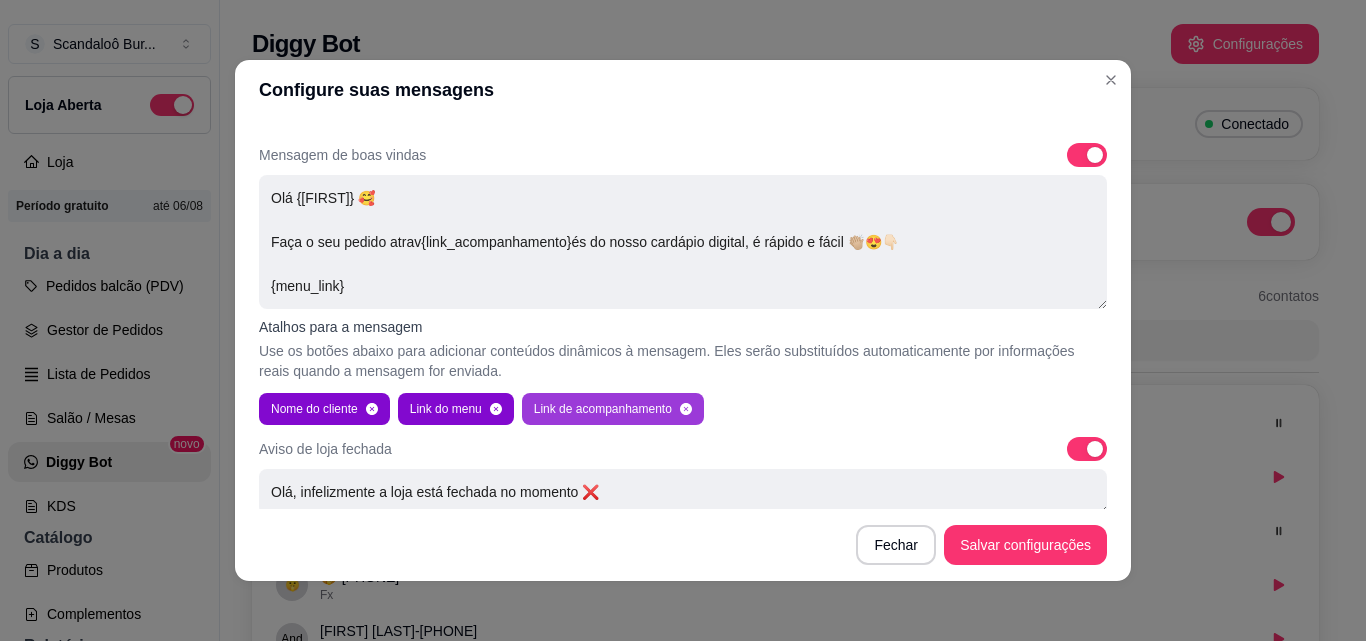 type on "Olá {nome} 🥰
Faça o seu pedido através do nosso cardápio digital, é rápido e fácil 👏🏼😍👇🏻
{menu_link}" 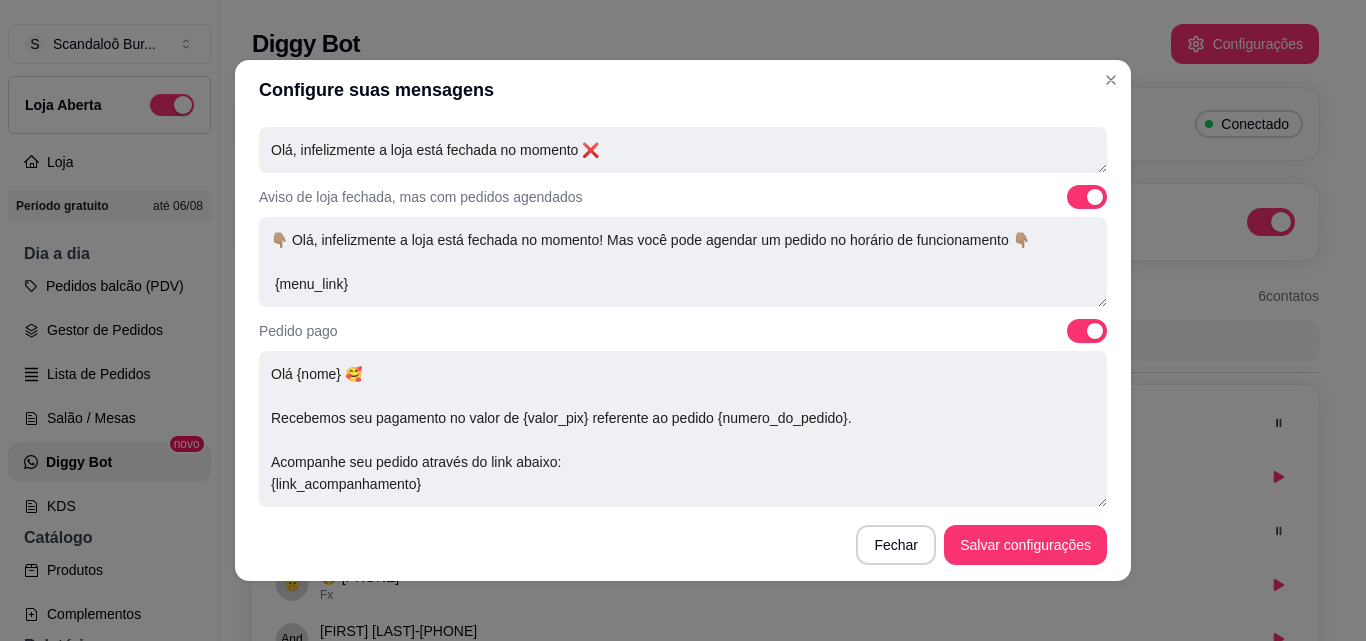 scroll, scrollTop: 467, scrollLeft: 0, axis: vertical 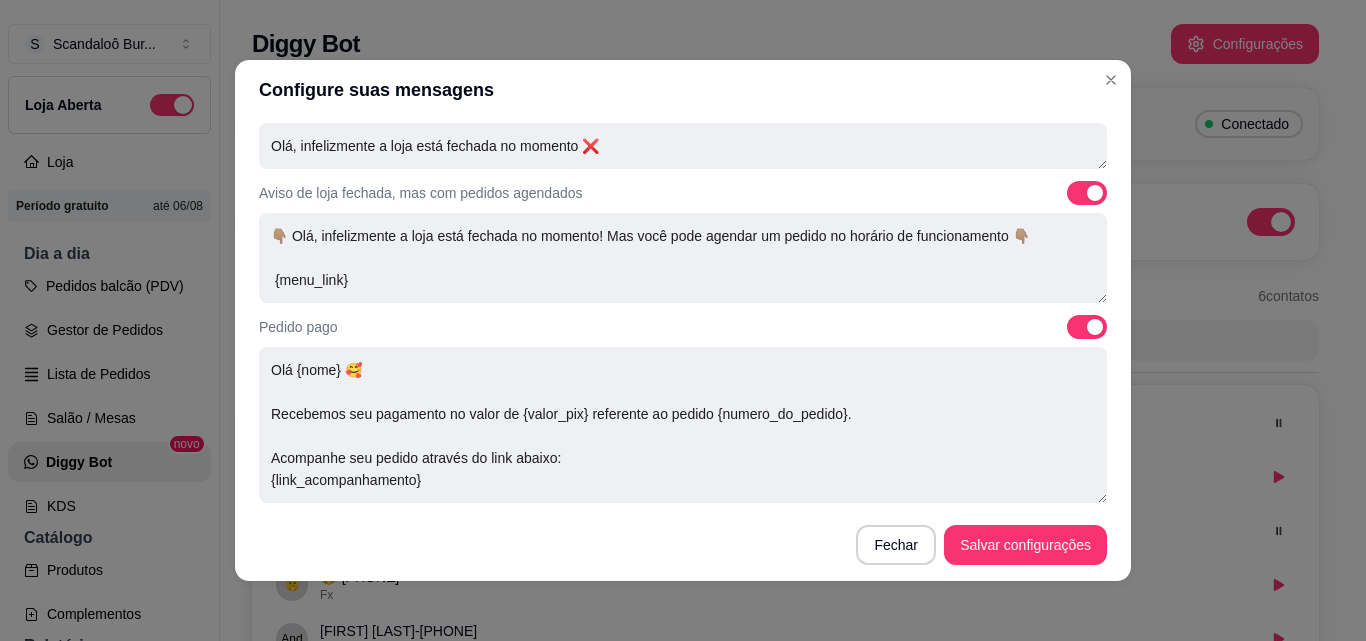 click at bounding box center (1087, 193) 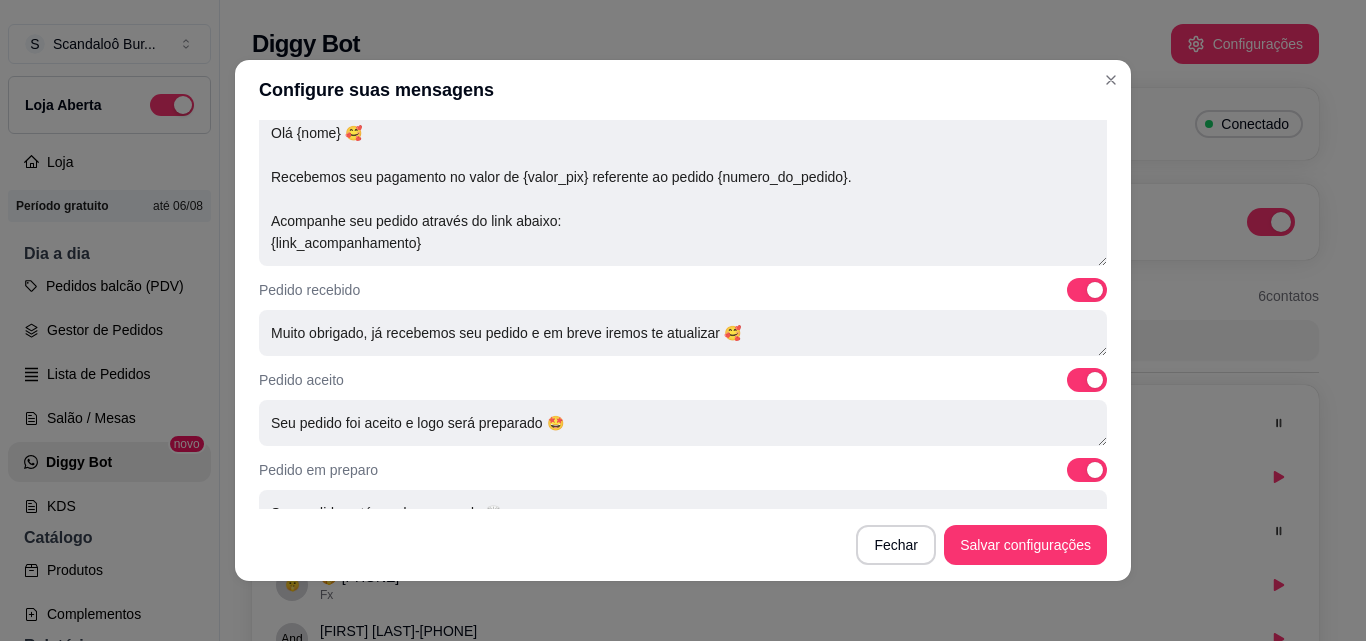 scroll, scrollTop: 708, scrollLeft: 0, axis: vertical 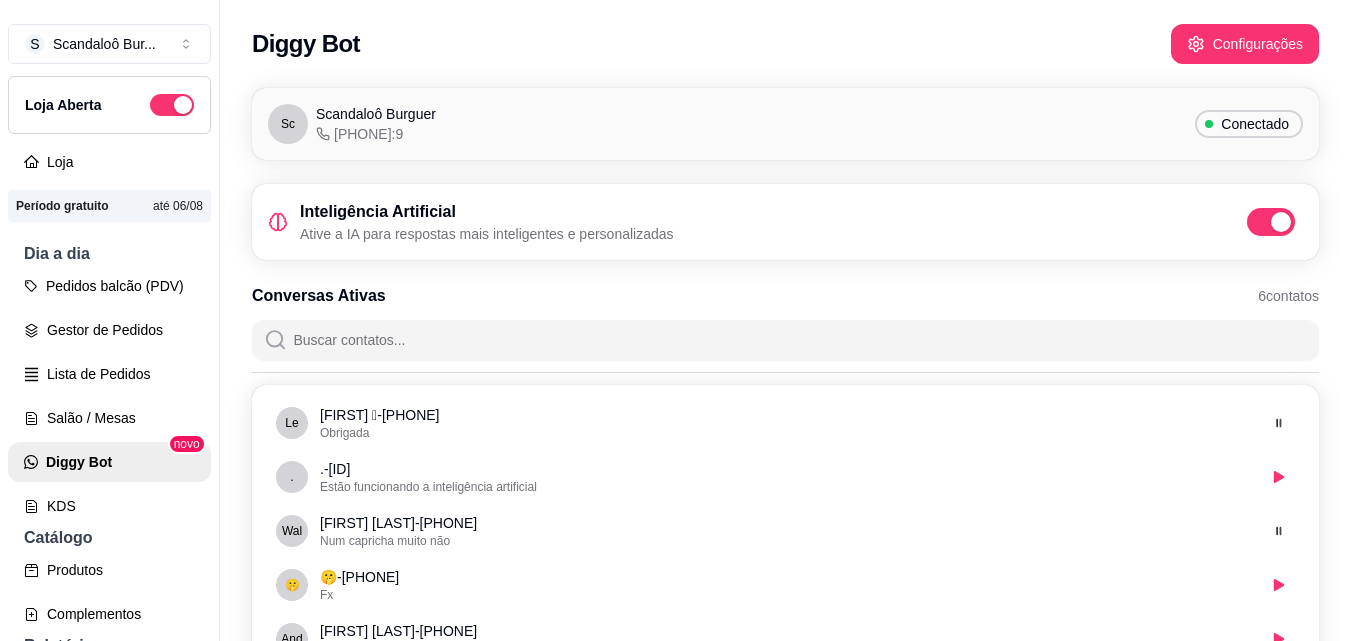 click on "Diggy Bot Configurações Sc Scandaloô Burguer [PHONE]:9 Conectado Inteligência Artificial Ative a IA para respostas mais inteligentes e personalizadas Conversas Ativas 6 contatos Le Le Coletta 🩷 - [PHONE] Obrigada . . - [ID] Estão funcionando a inteligência artificial Wal Wallyson Silva - [PHONE] Num capricha muito não 🤫 🤫 - [PHONE] Fx And André Barbosa - [PHONE] Oi Eva Evandro - [PHONE] Cardápio Digital Diggy © 2025" at bounding box center (785, 320) 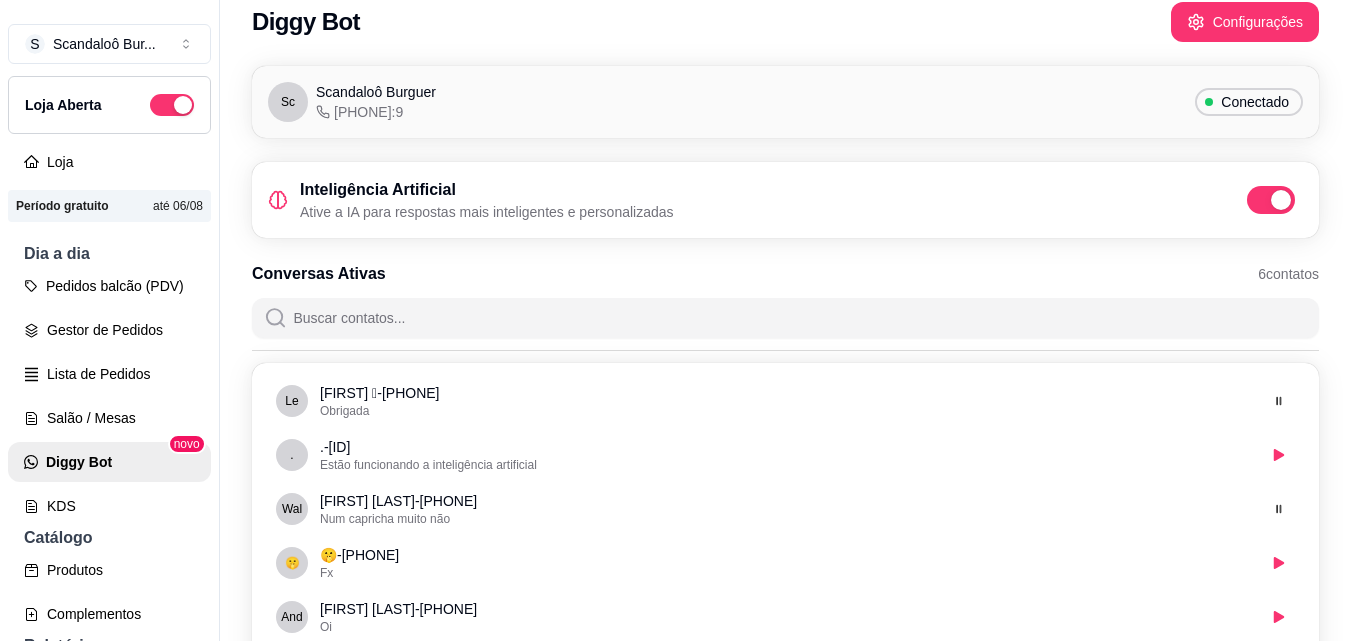 scroll, scrollTop: 26, scrollLeft: 0, axis: vertical 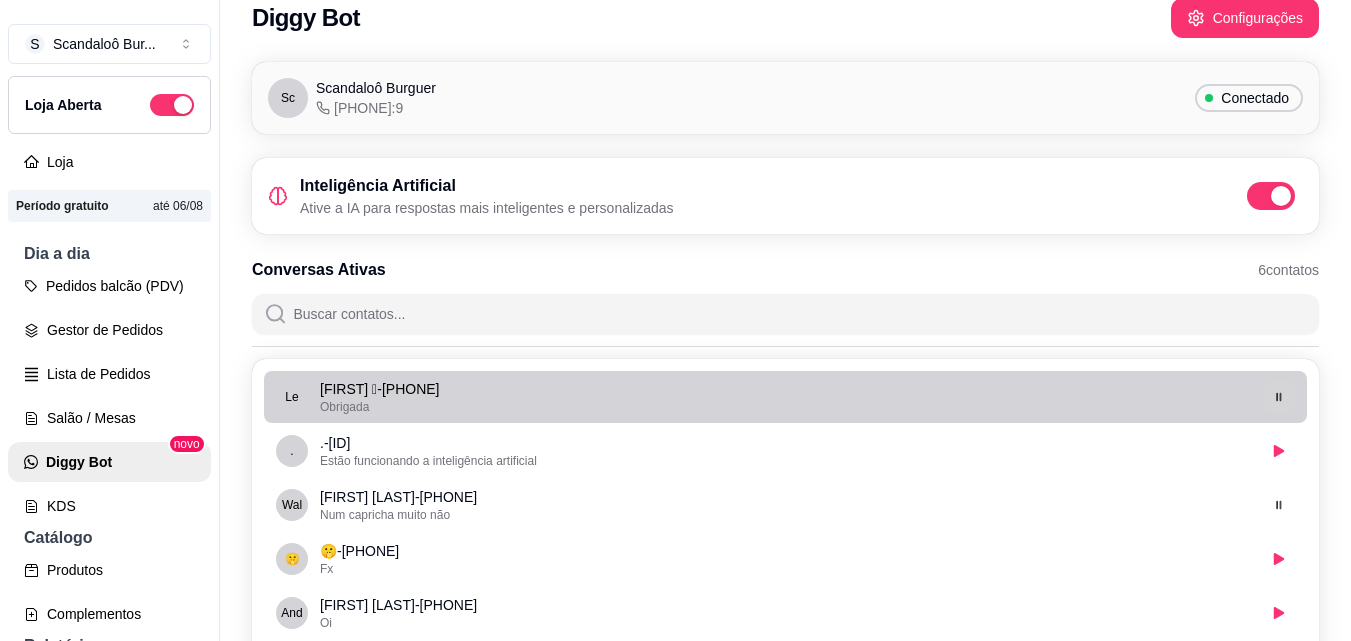 click 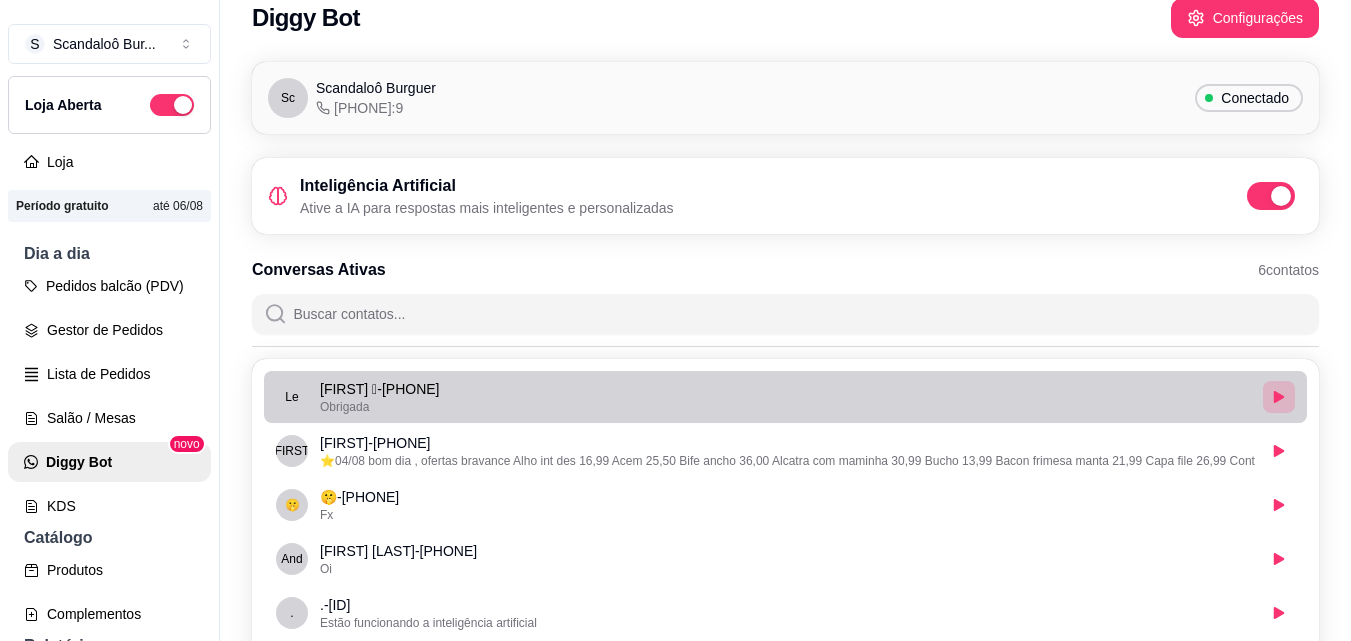 click 